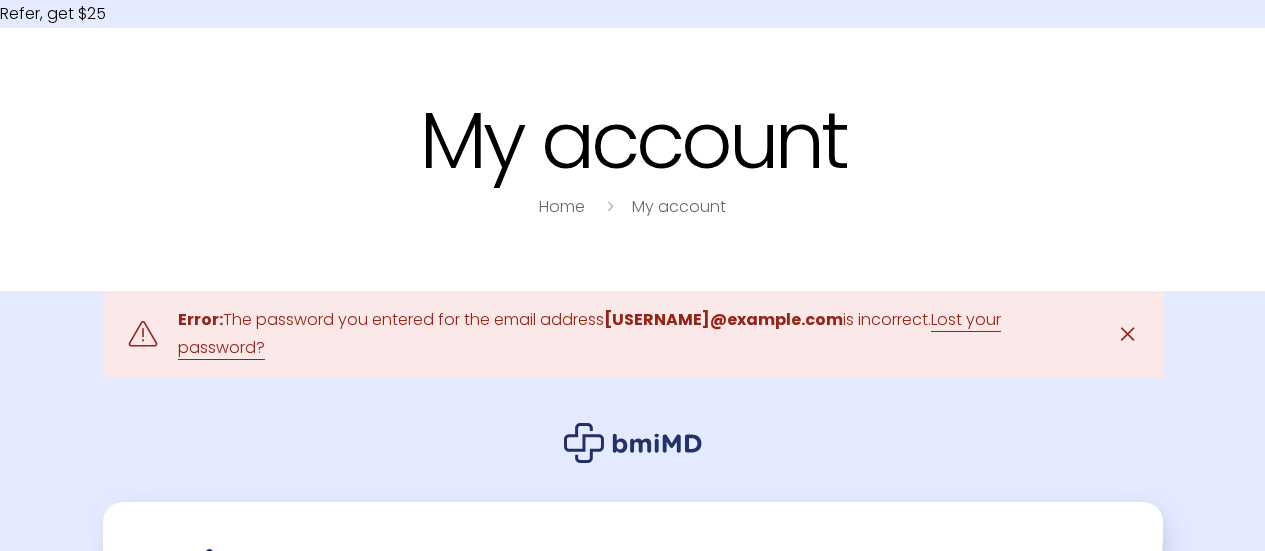 scroll, scrollTop: 0, scrollLeft: 0, axis: both 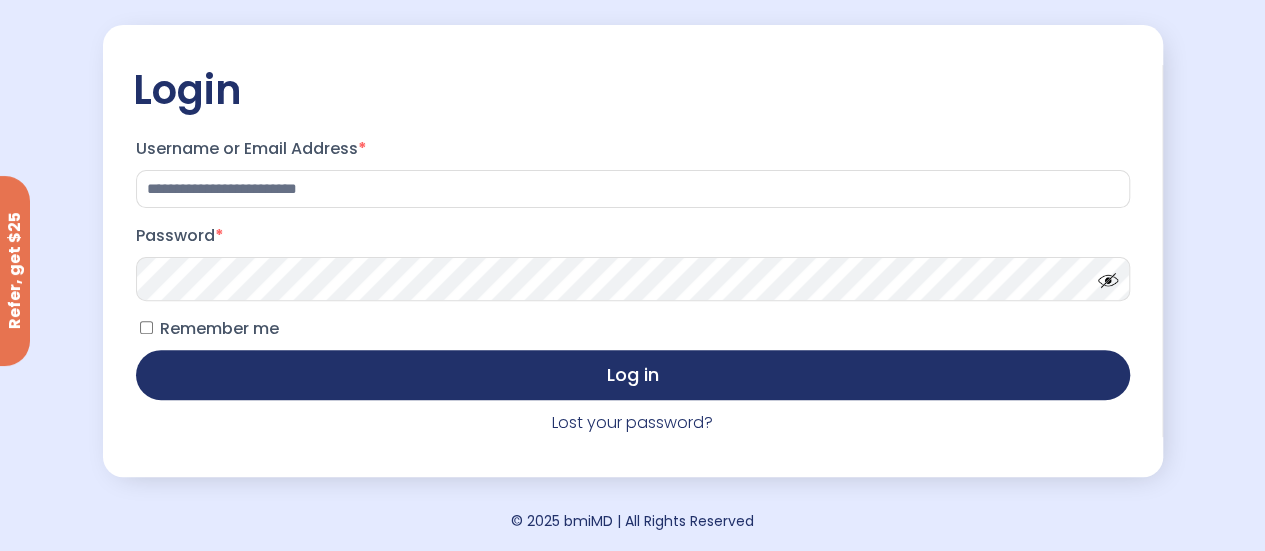 drag, startPoint x: 179, startPoint y: 320, endPoint x: 194, endPoint y: 325, distance: 15.811388 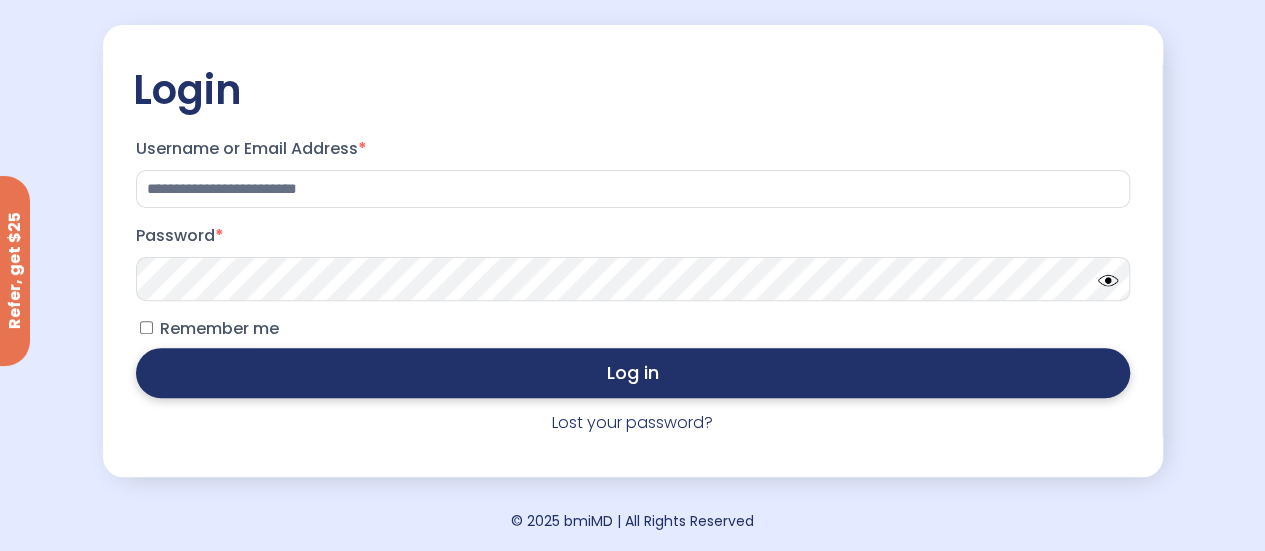 click on "Log in" at bounding box center (633, 373) 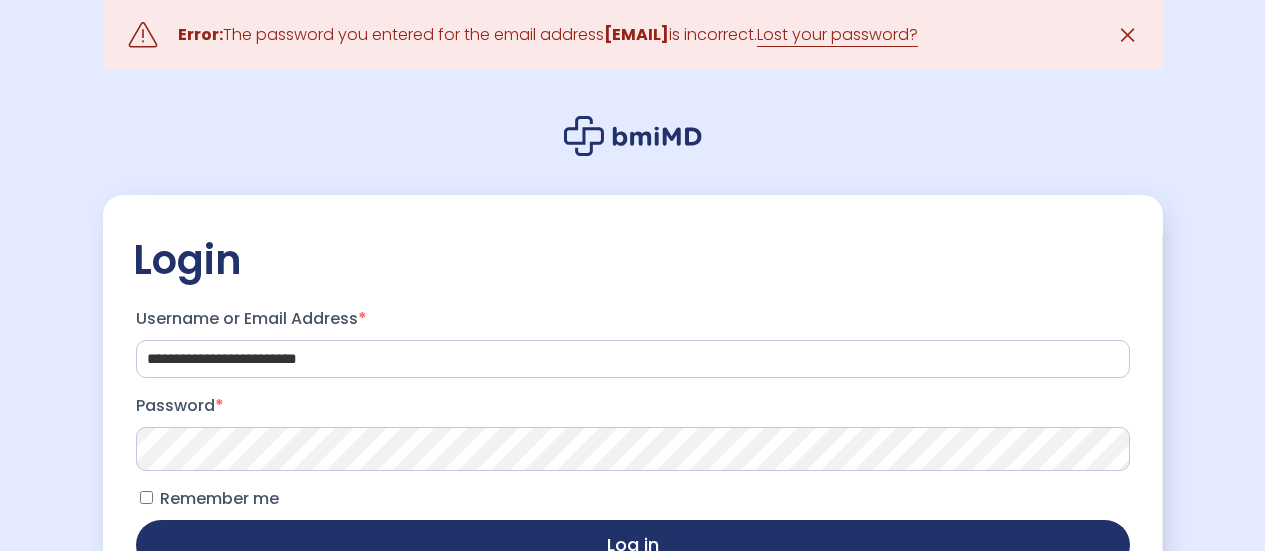 scroll, scrollTop: 0, scrollLeft: 0, axis: both 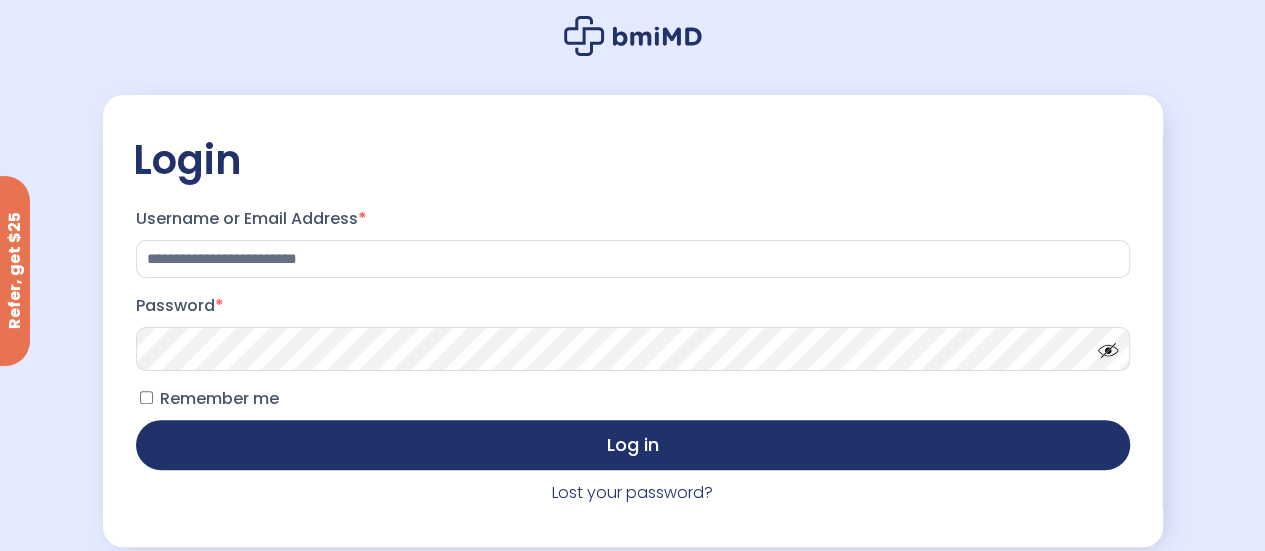click on "Log in" at bounding box center (633, 445) 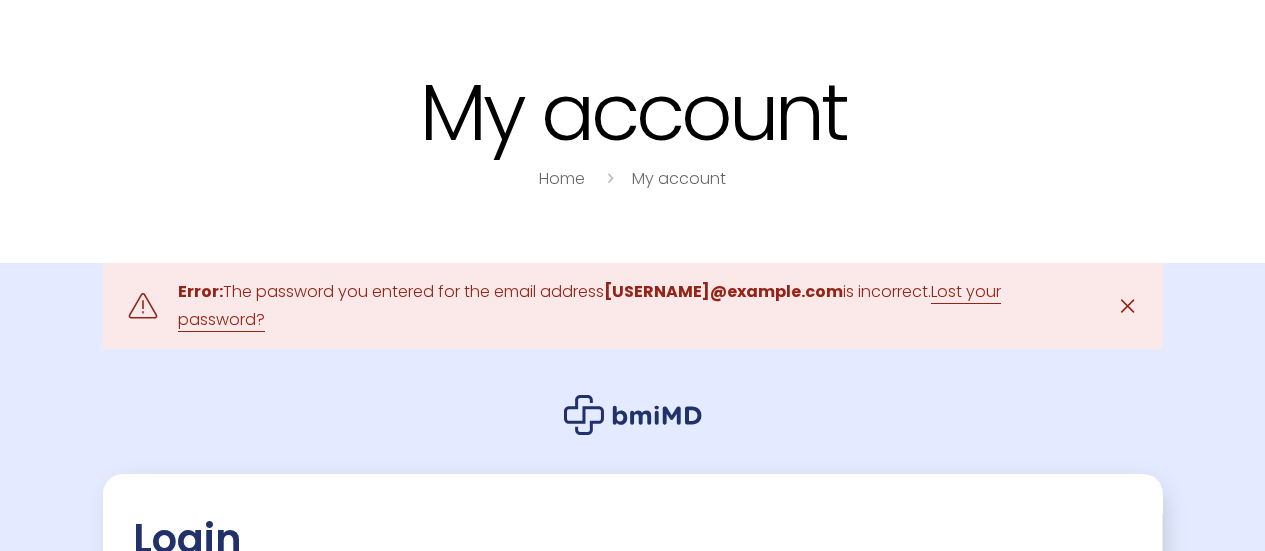 scroll, scrollTop: 0, scrollLeft: 0, axis: both 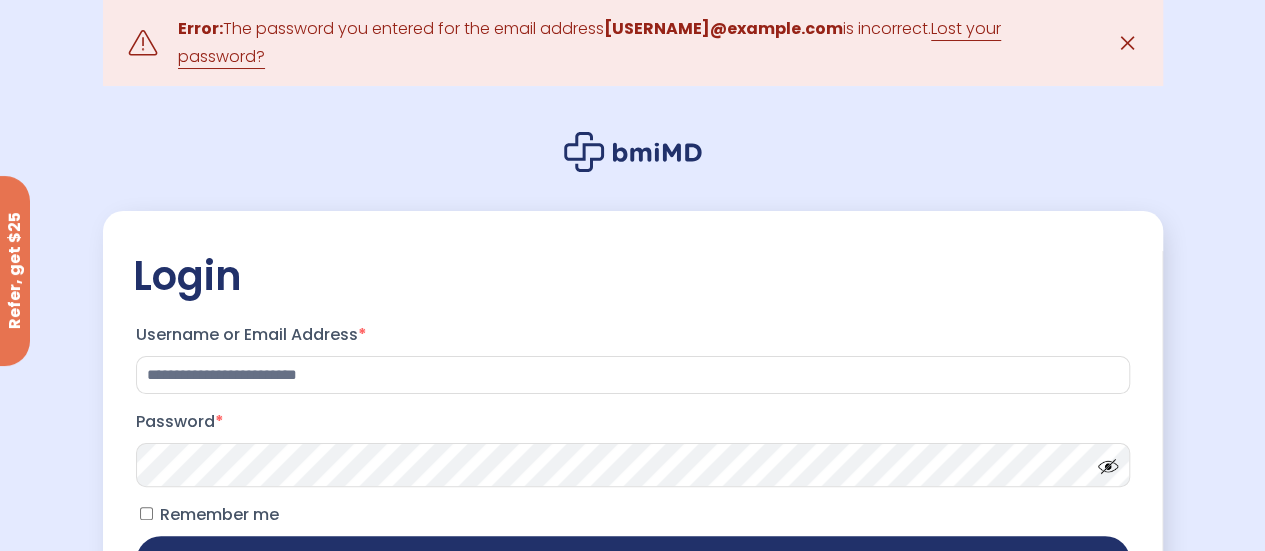 click on "Log in" at bounding box center [633, 561] 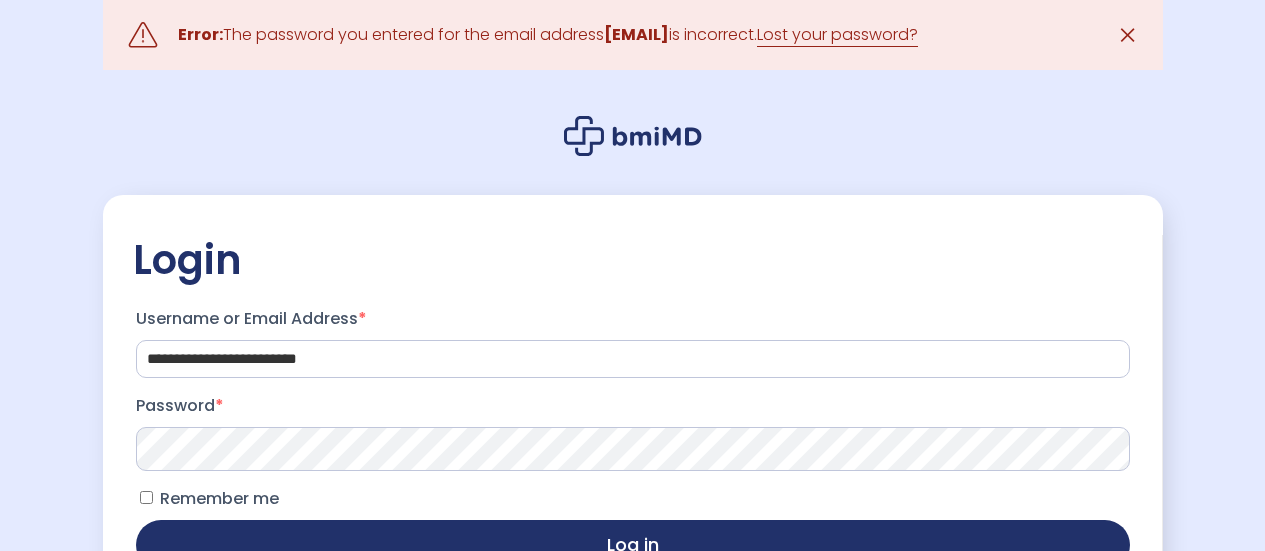 scroll, scrollTop: 0, scrollLeft: 0, axis: both 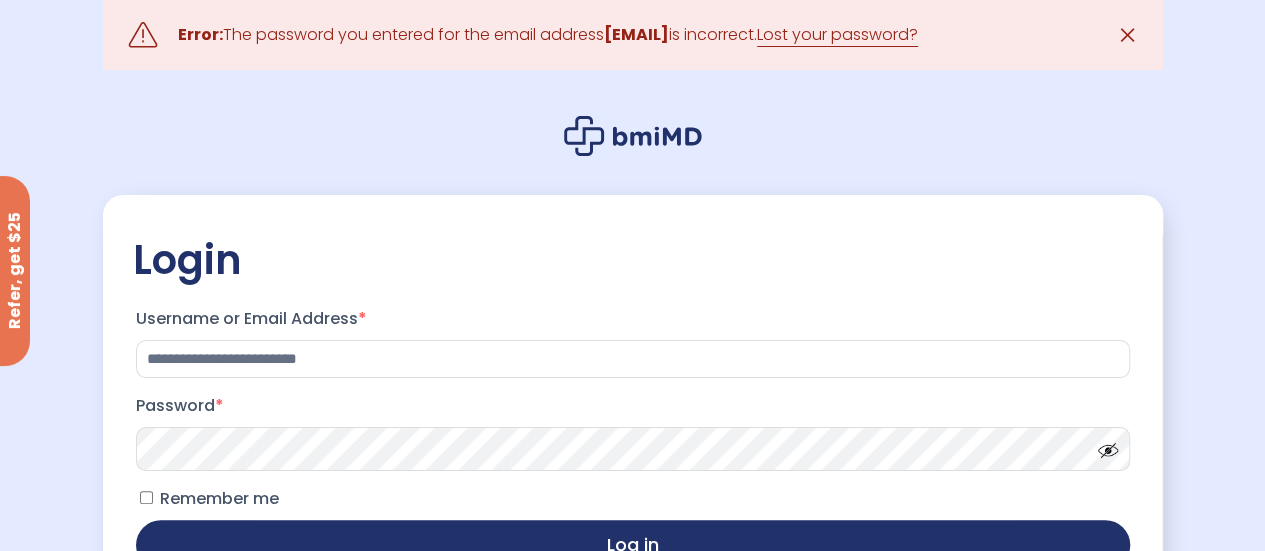click on "Log in" at bounding box center (633, 545) 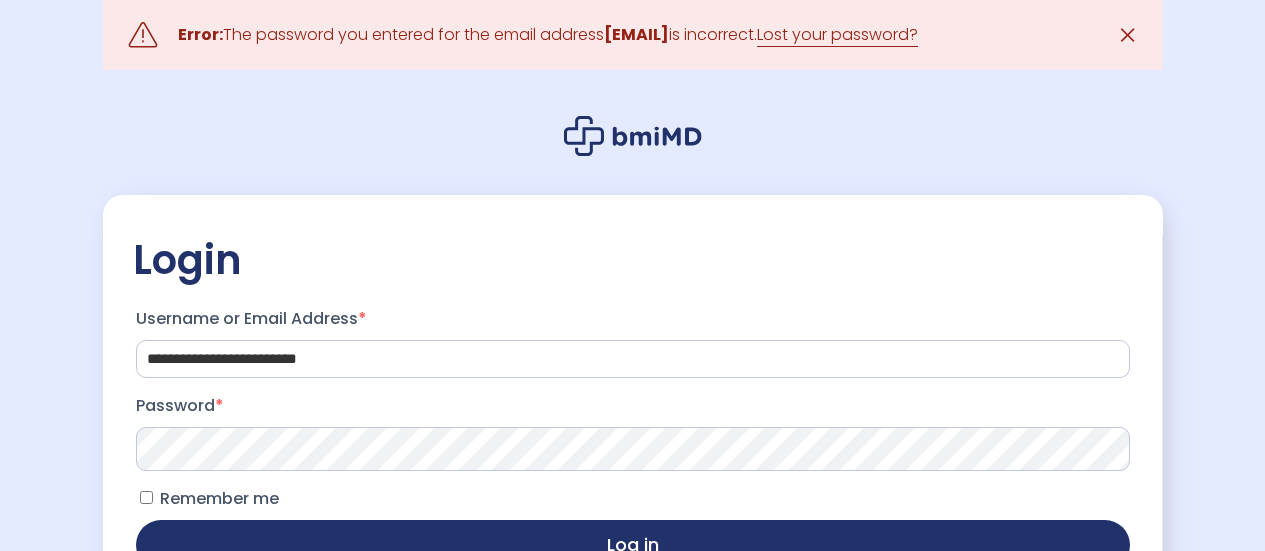 scroll, scrollTop: 0, scrollLeft: 0, axis: both 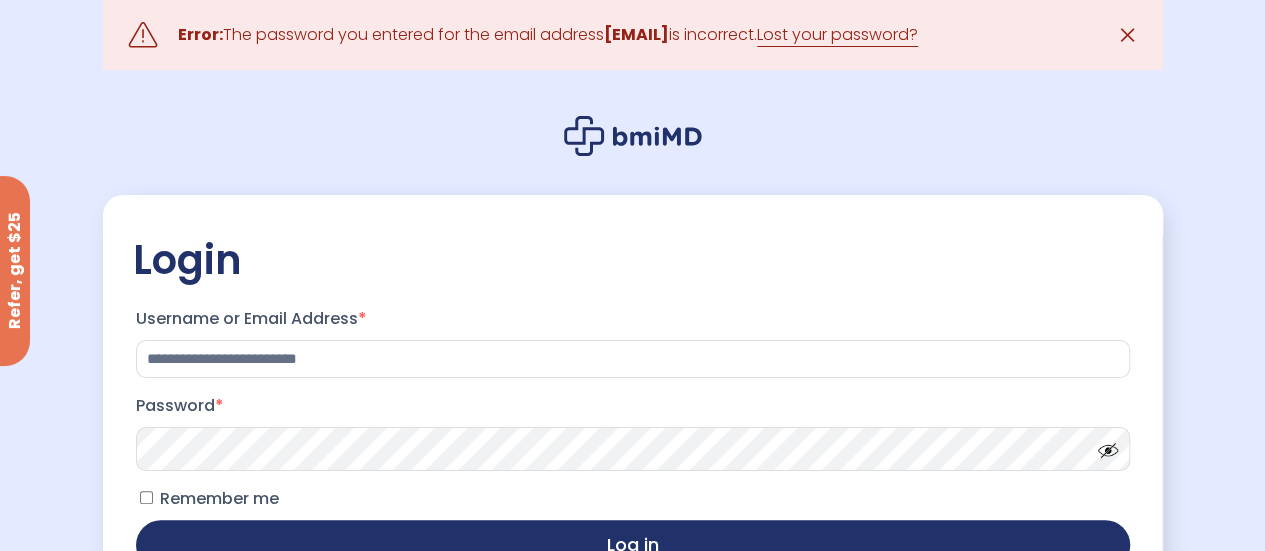 click on "Log in" at bounding box center [633, 545] 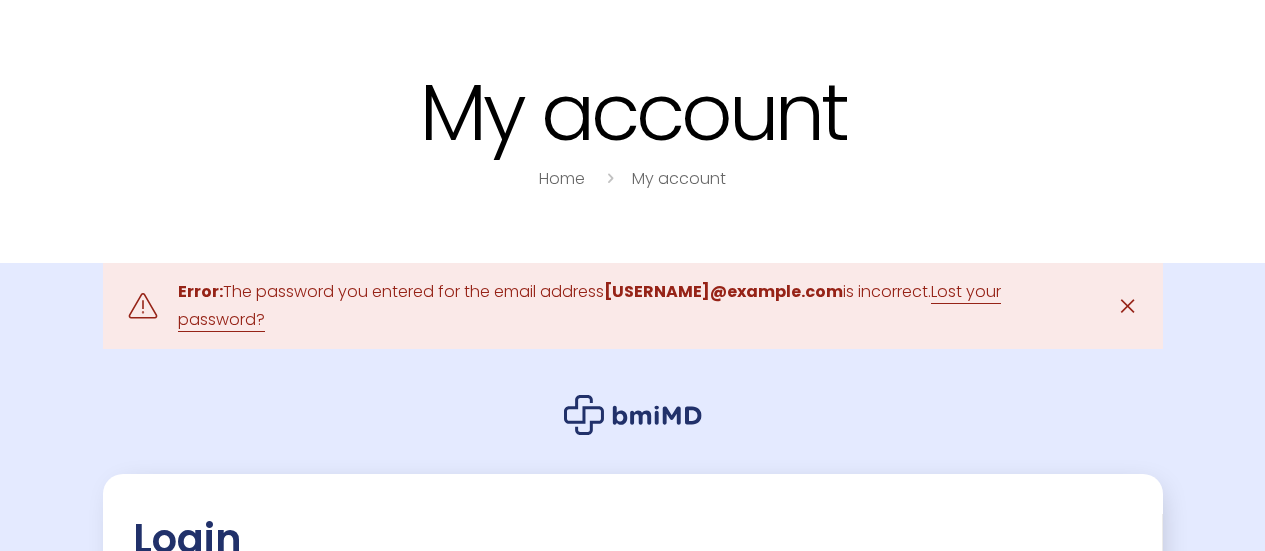 scroll, scrollTop: 0, scrollLeft: 0, axis: both 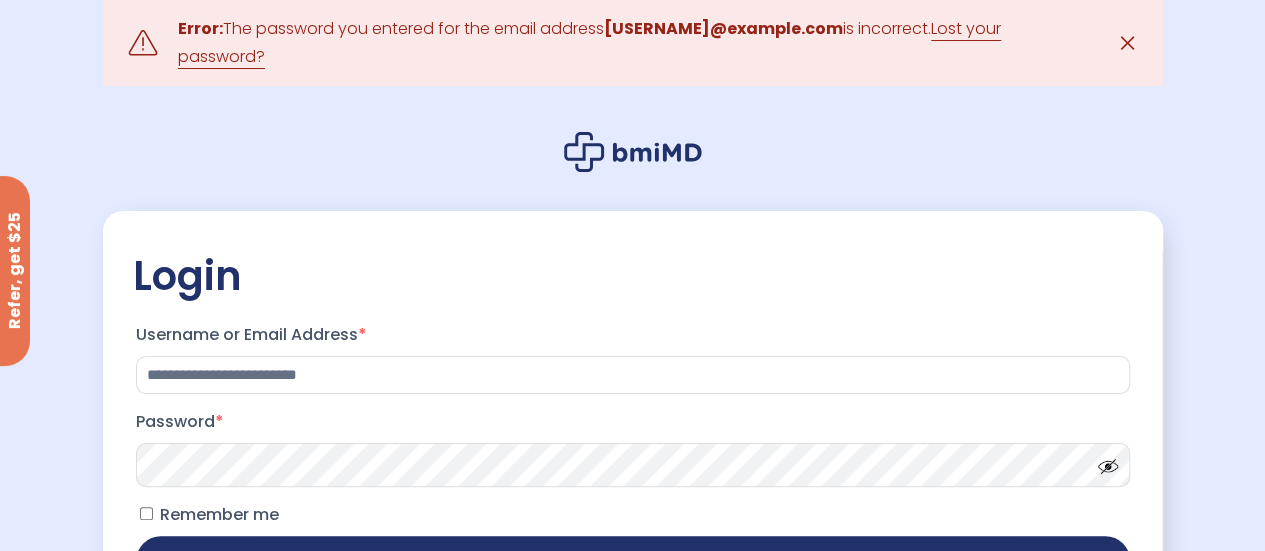 click on "Log in" at bounding box center [633, 561] 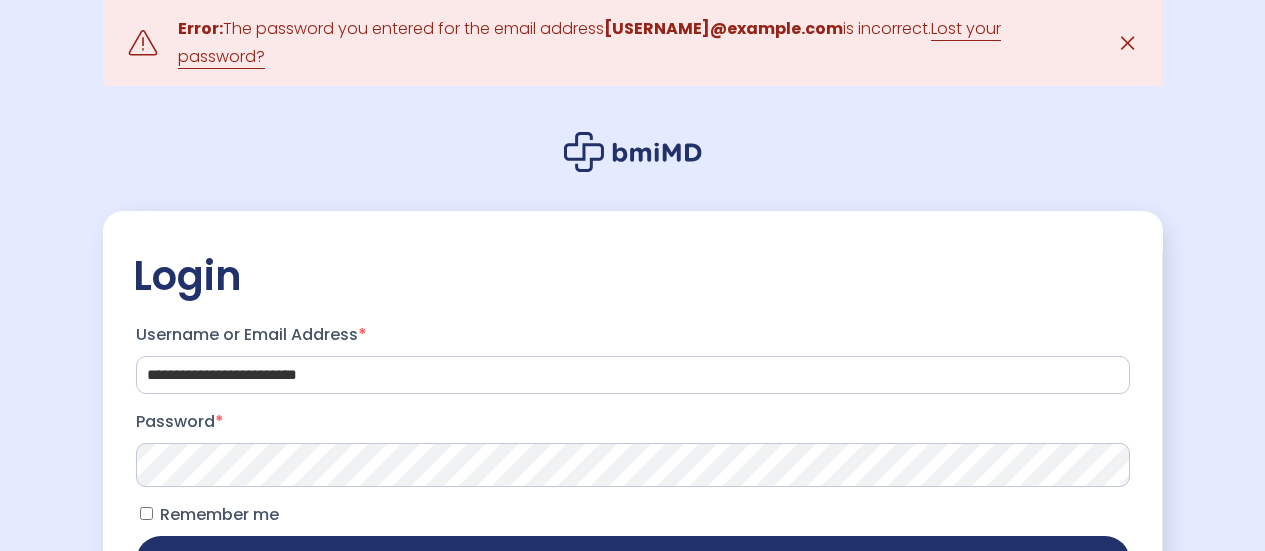 scroll, scrollTop: 0, scrollLeft: 0, axis: both 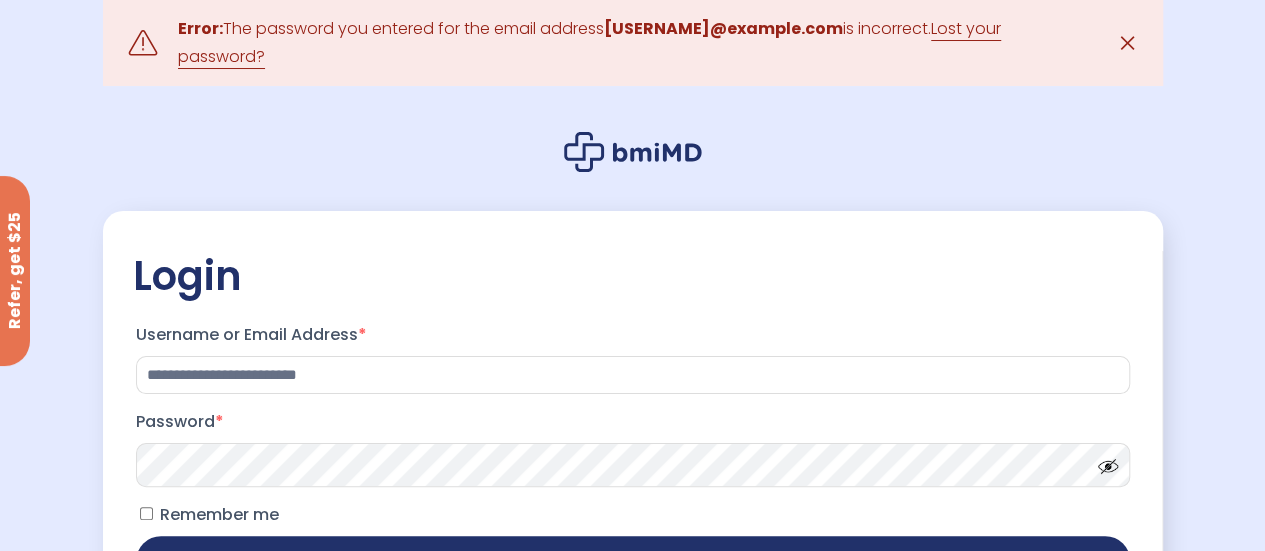 click on "Log in" at bounding box center (633, 561) 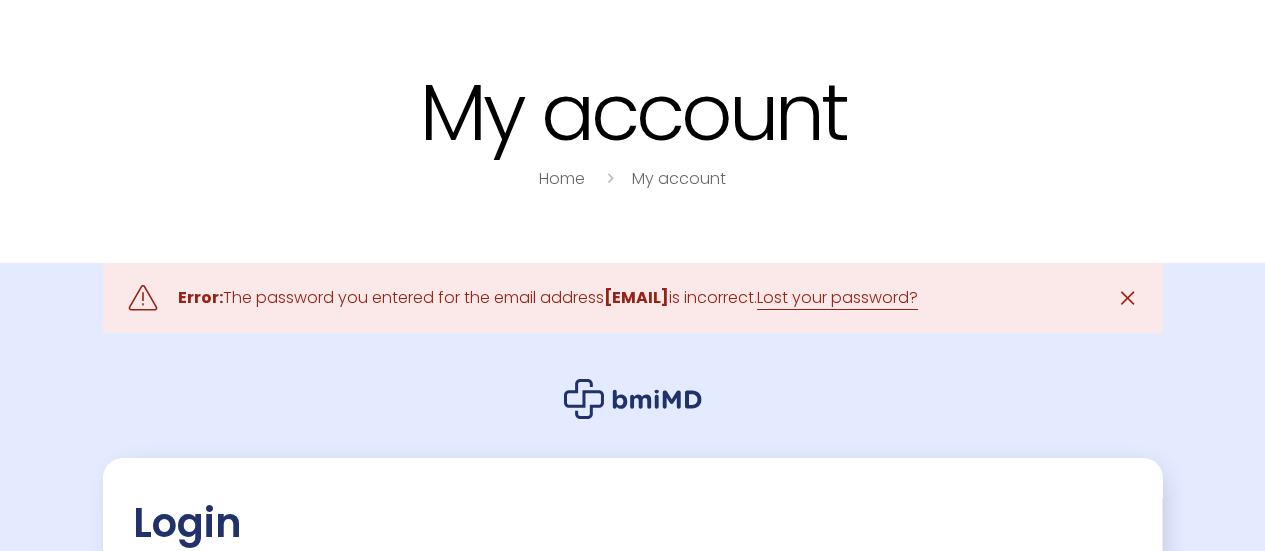 scroll, scrollTop: 0, scrollLeft: 0, axis: both 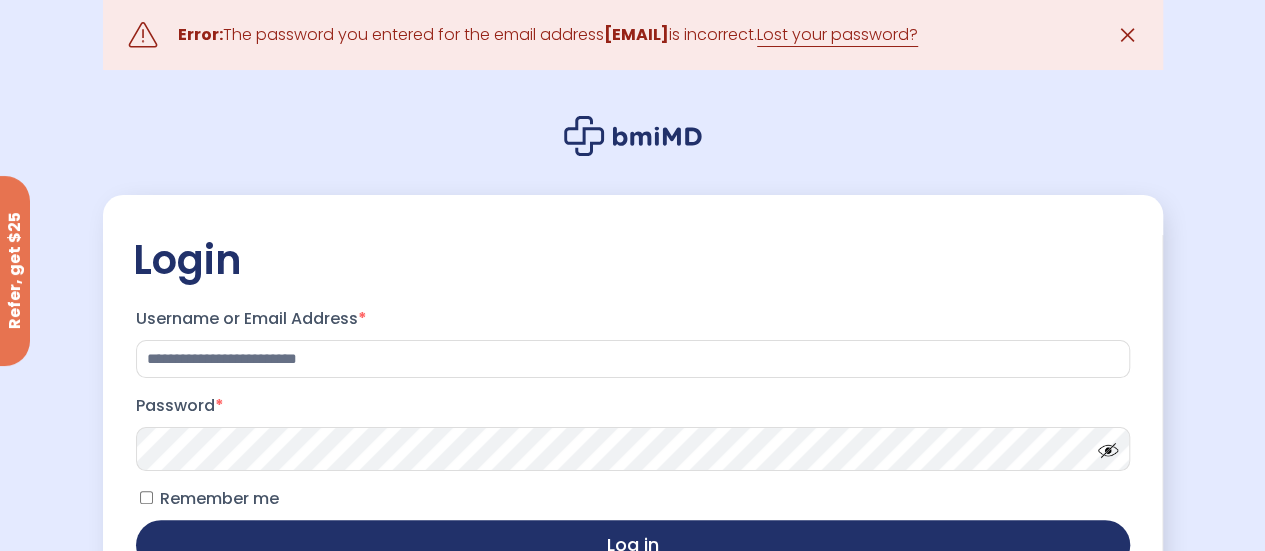 click on "Log in" at bounding box center (633, 545) 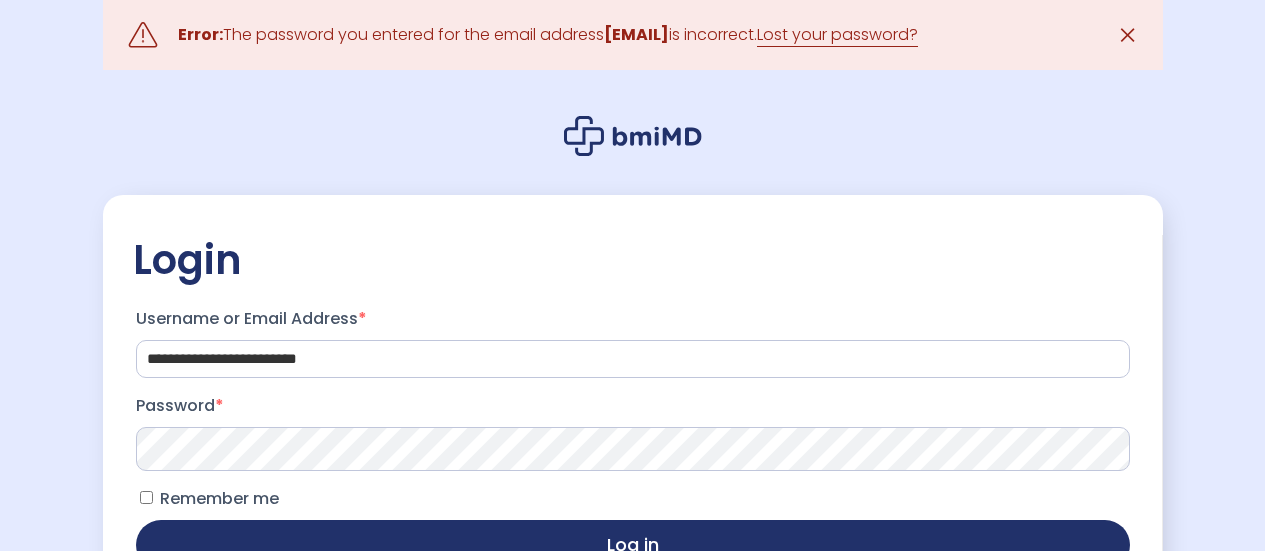 scroll, scrollTop: 0, scrollLeft: 0, axis: both 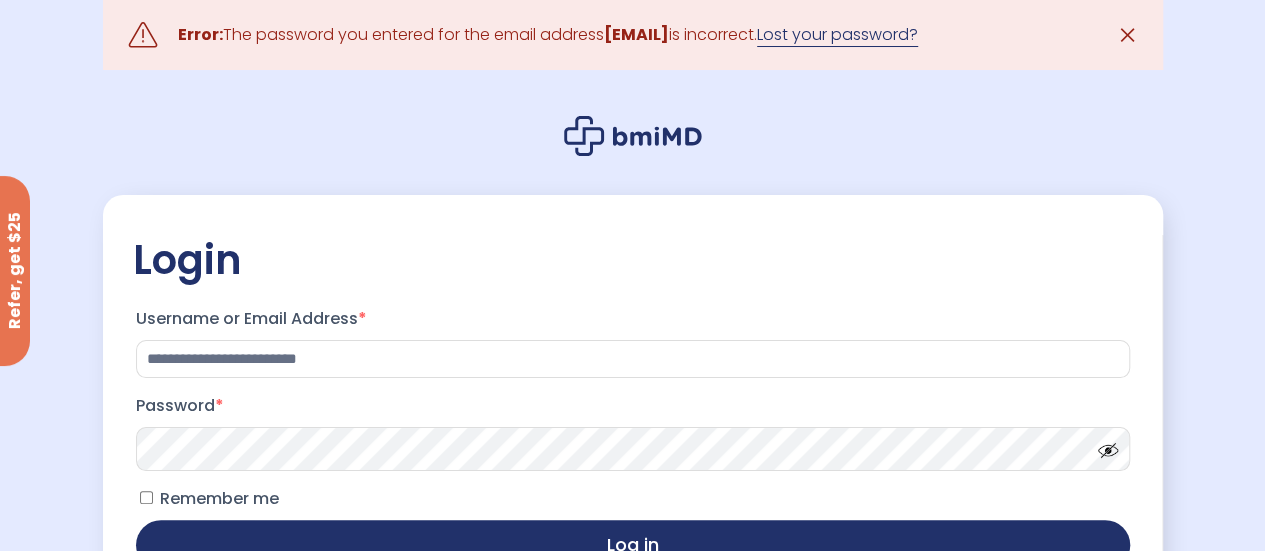 click on "Lost your password?" at bounding box center (837, 35) 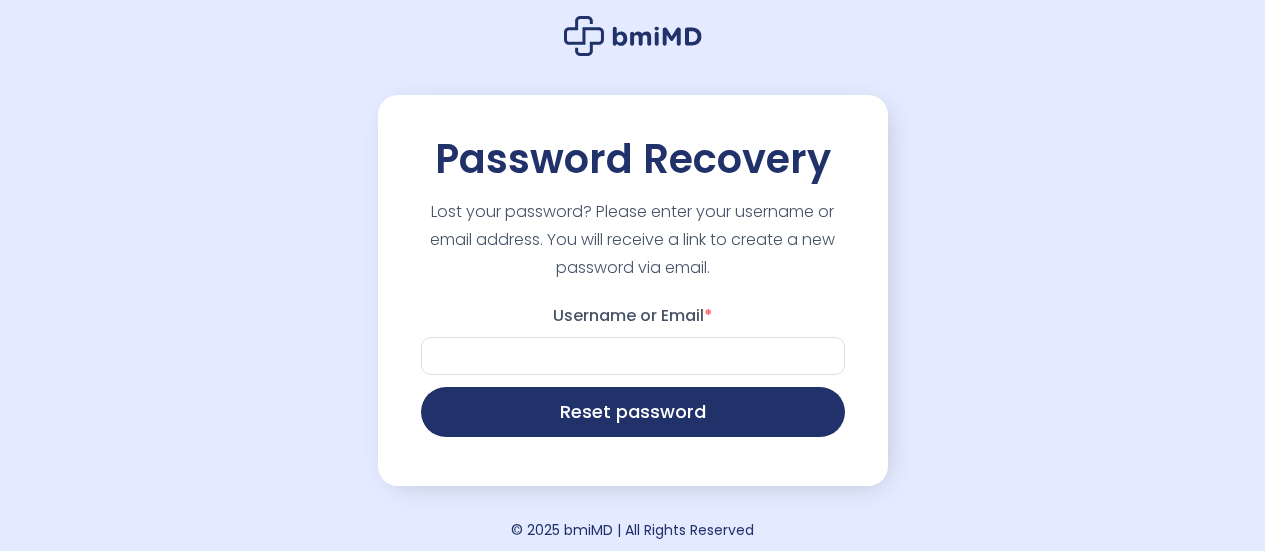 scroll, scrollTop: 0, scrollLeft: 0, axis: both 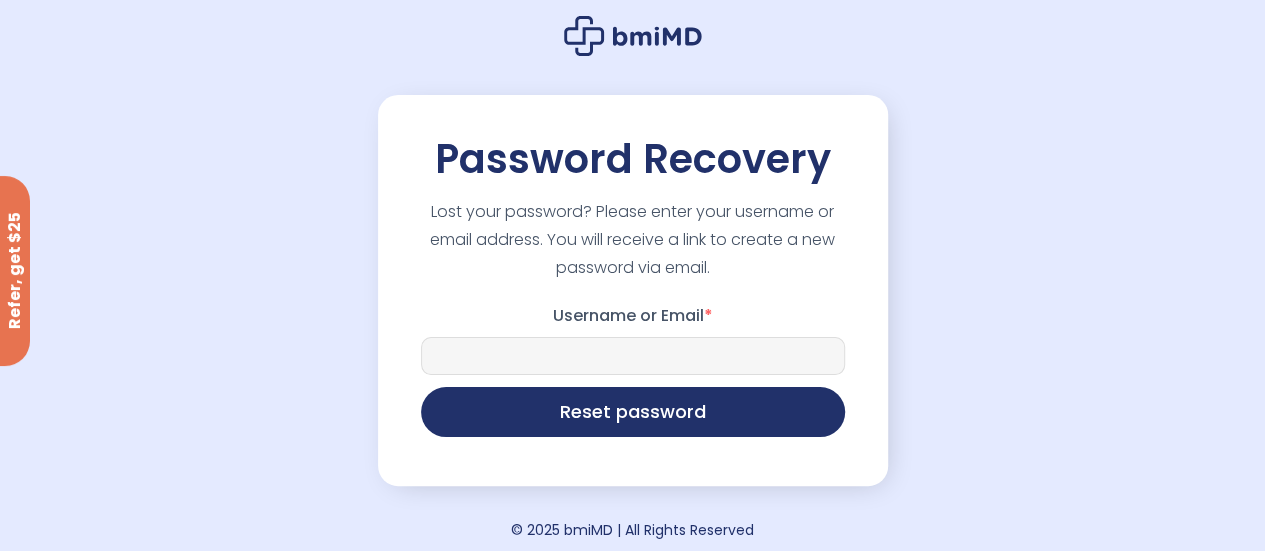 click on "Username or Email  *" at bounding box center (633, 356) 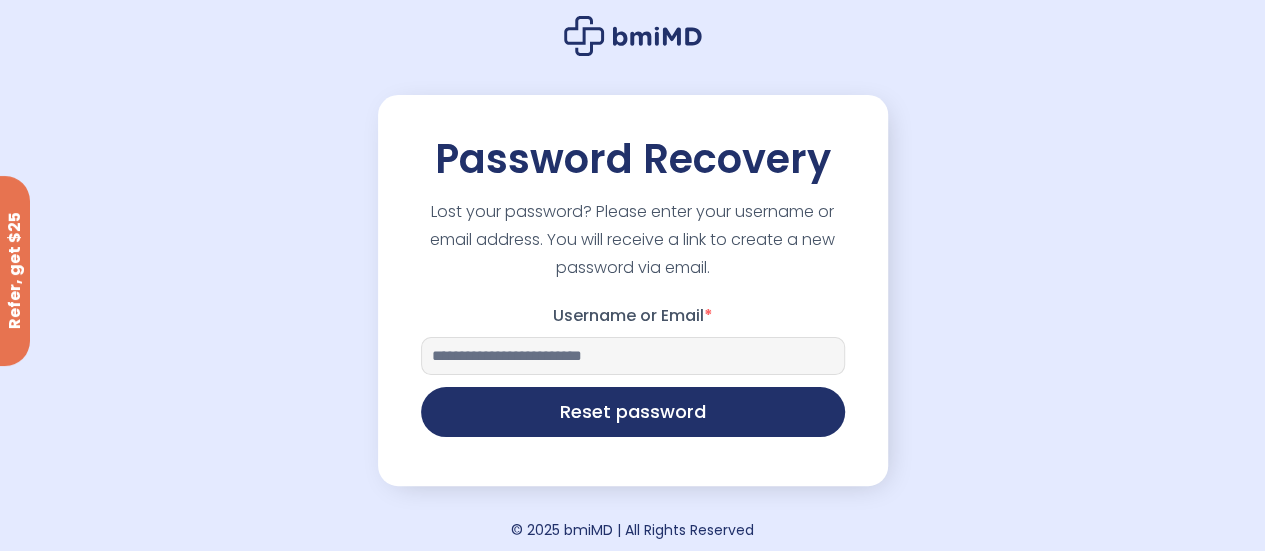 type on "**********" 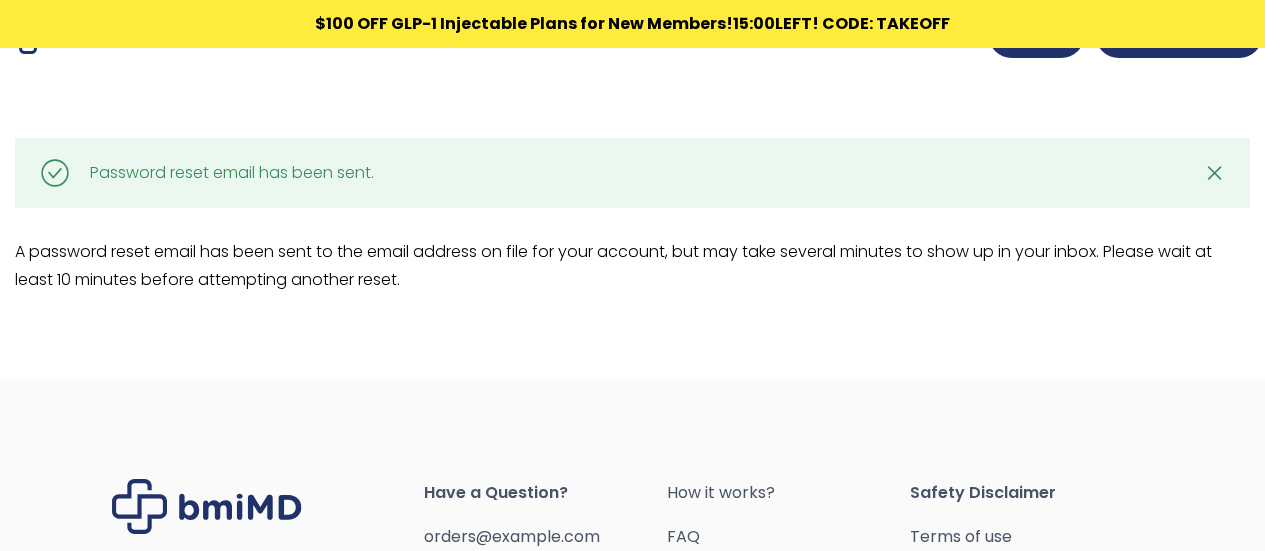 scroll, scrollTop: 0, scrollLeft: 0, axis: both 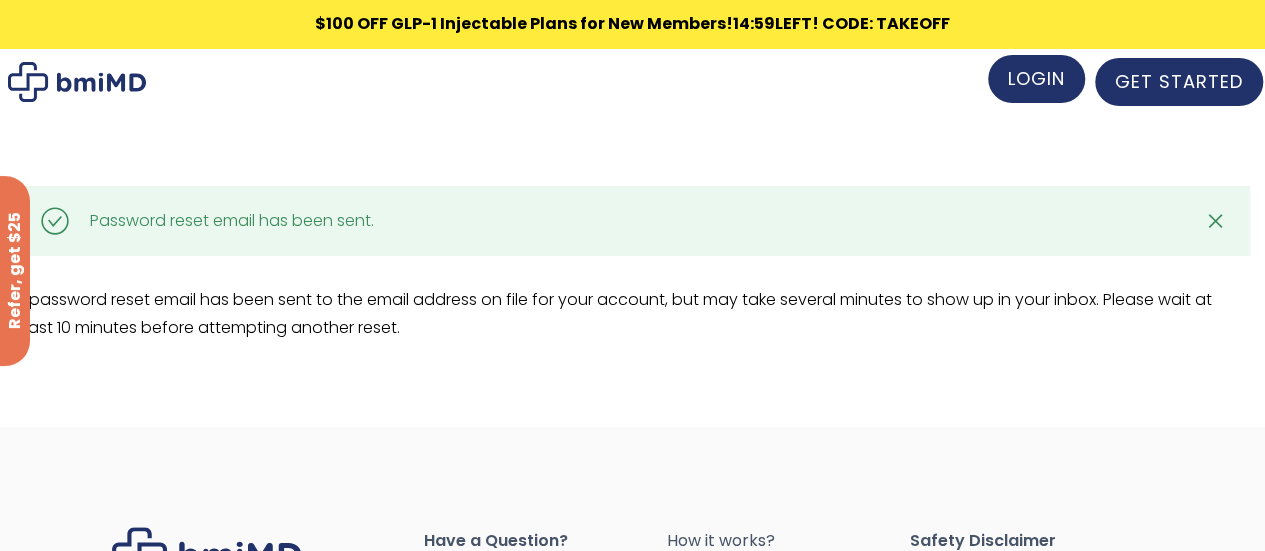 click on "LOGIN" at bounding box center (1036, 79) 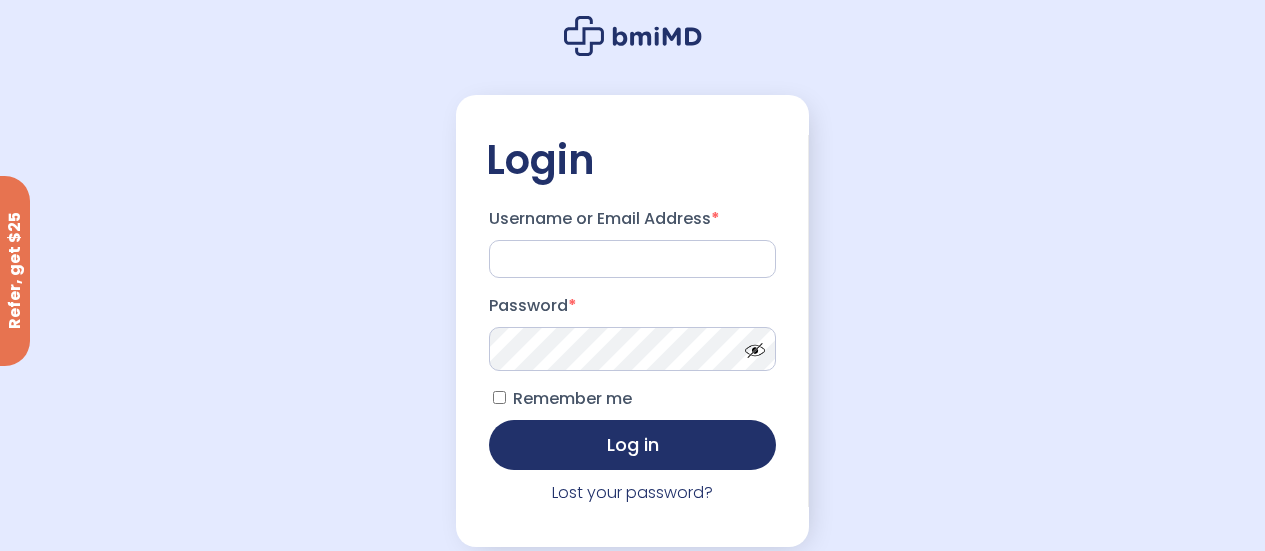scroll, scrollTop: 0, scrollLeft: 0, axis: both 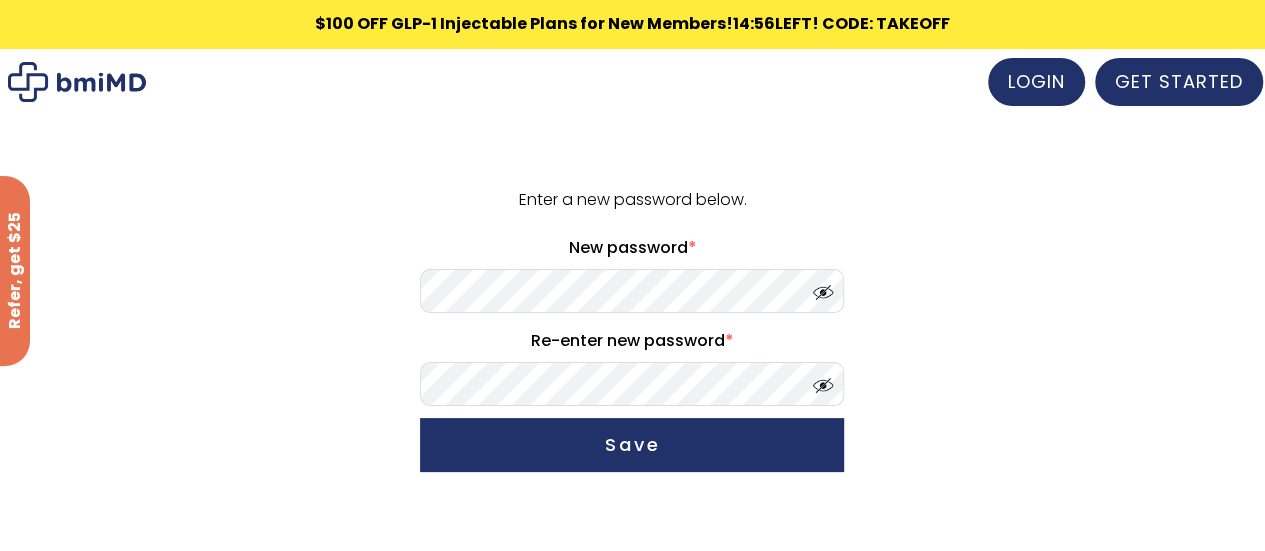 click on "New password  *" at bounding box center (632, 248) 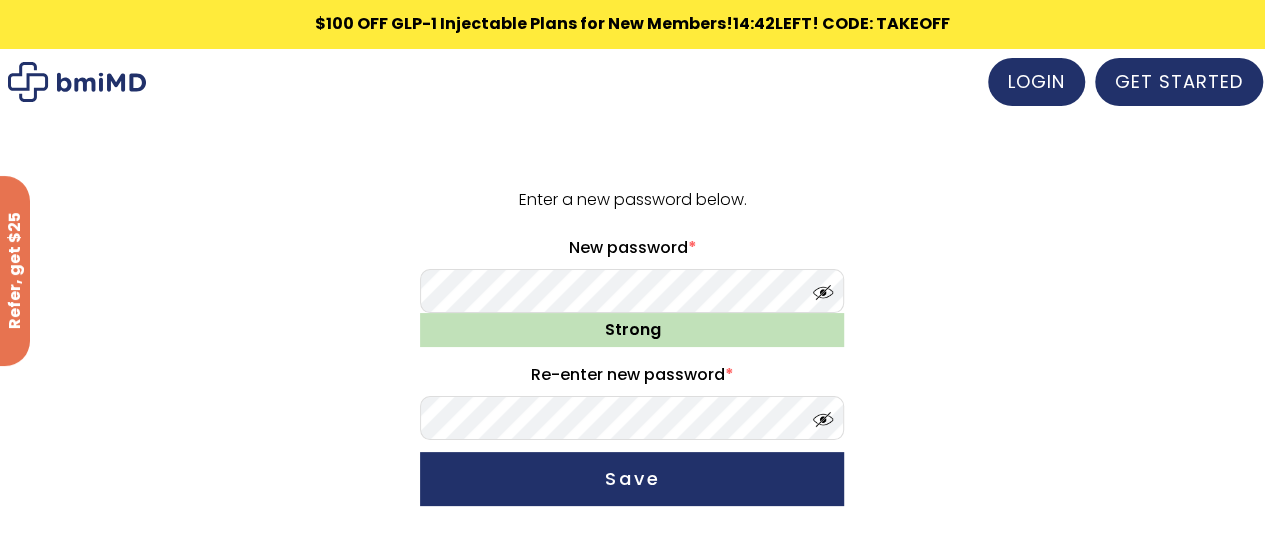 click at bounding box center (818, 287) 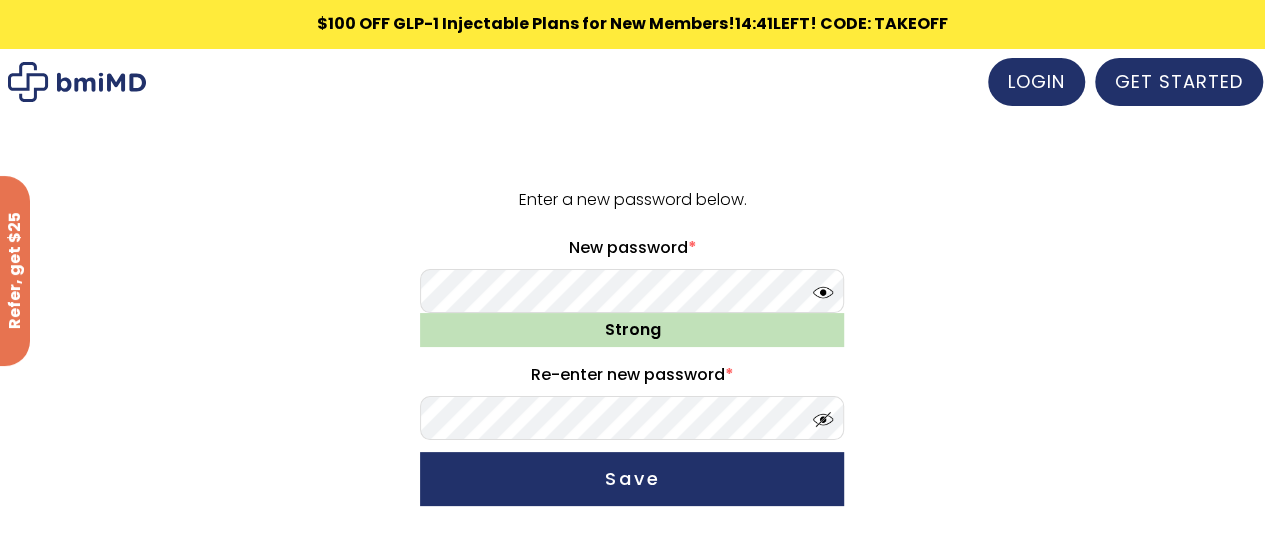 click at bounding box center (818, 414) 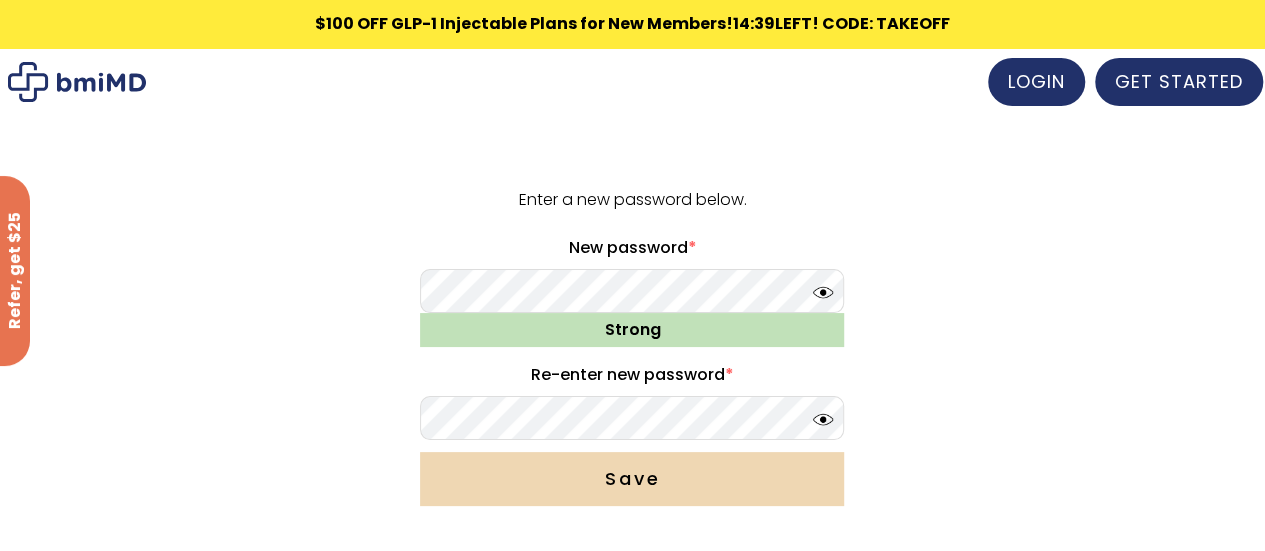 click on "Save" at bounding box center [632, 479] 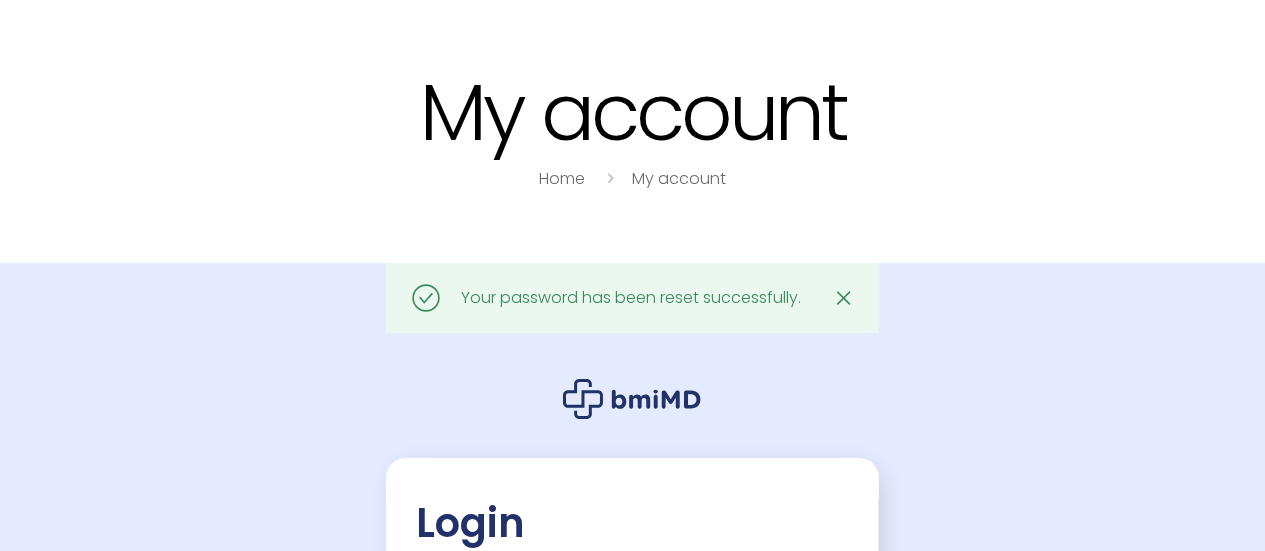 scroll, scrollTop: 0, scrollLeft: 0, axis: both 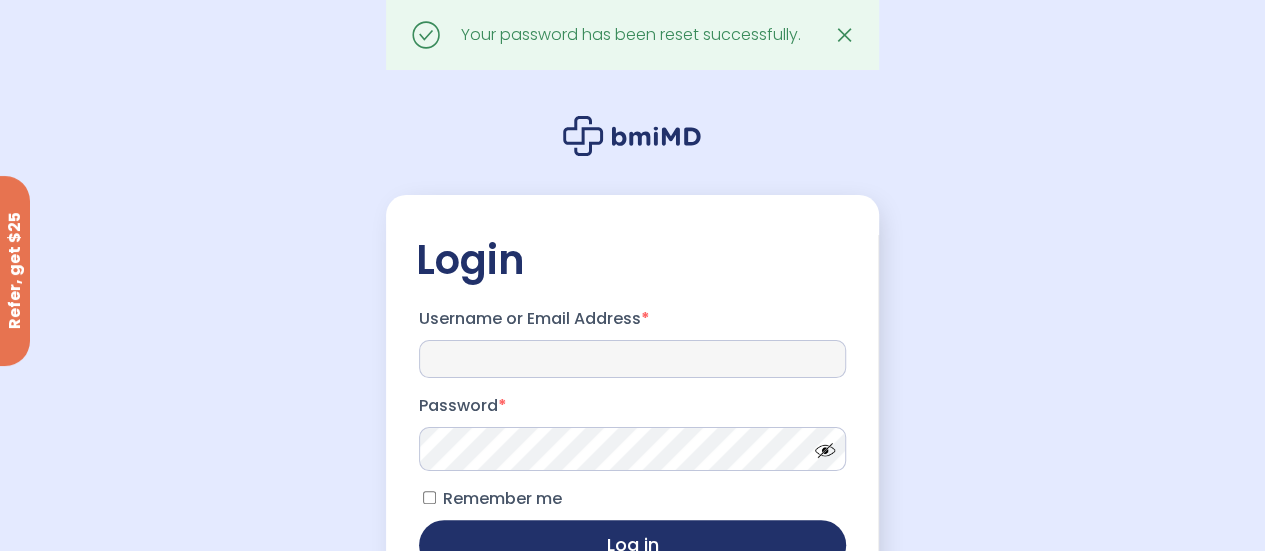 click on "Username or Email Address  *" at bounding box center [632, 359] 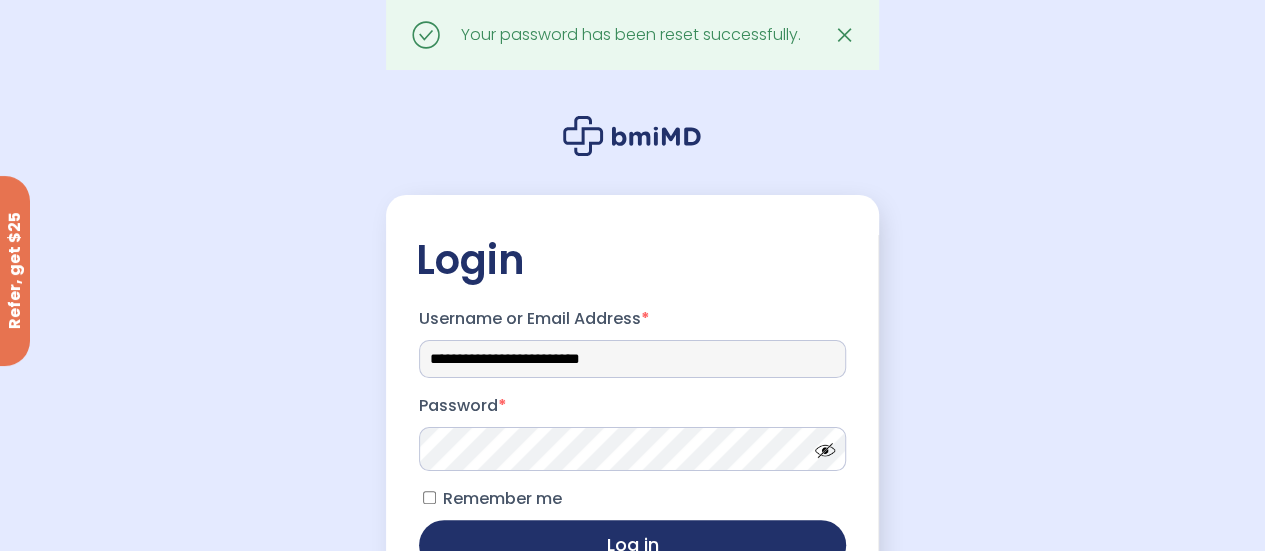 type on "**********" 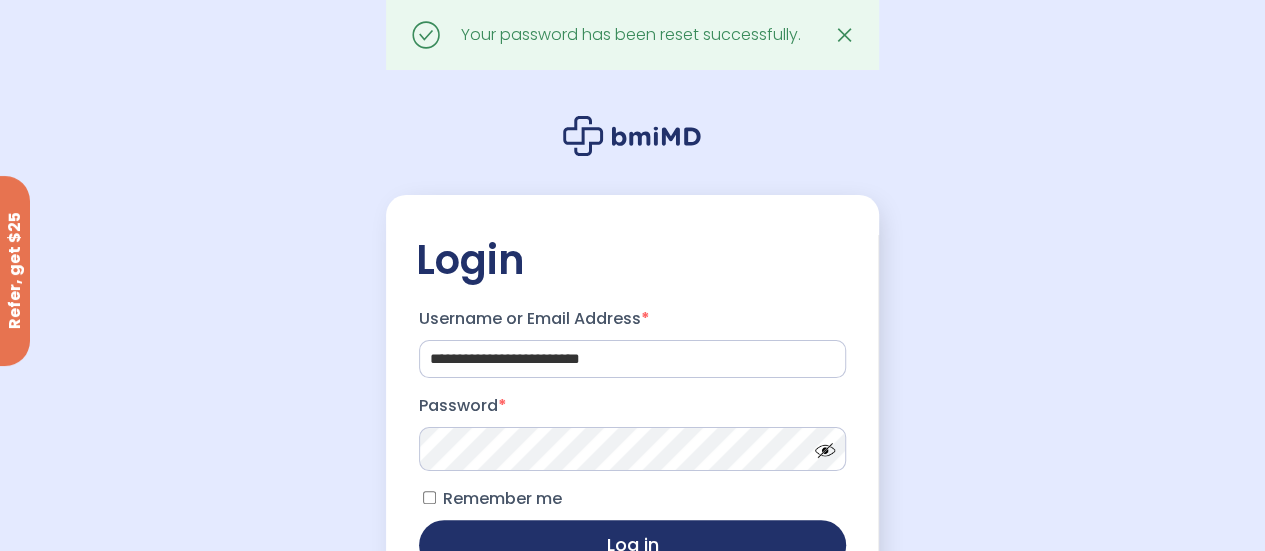 click on "Log in" at bounding box center (632, 545) 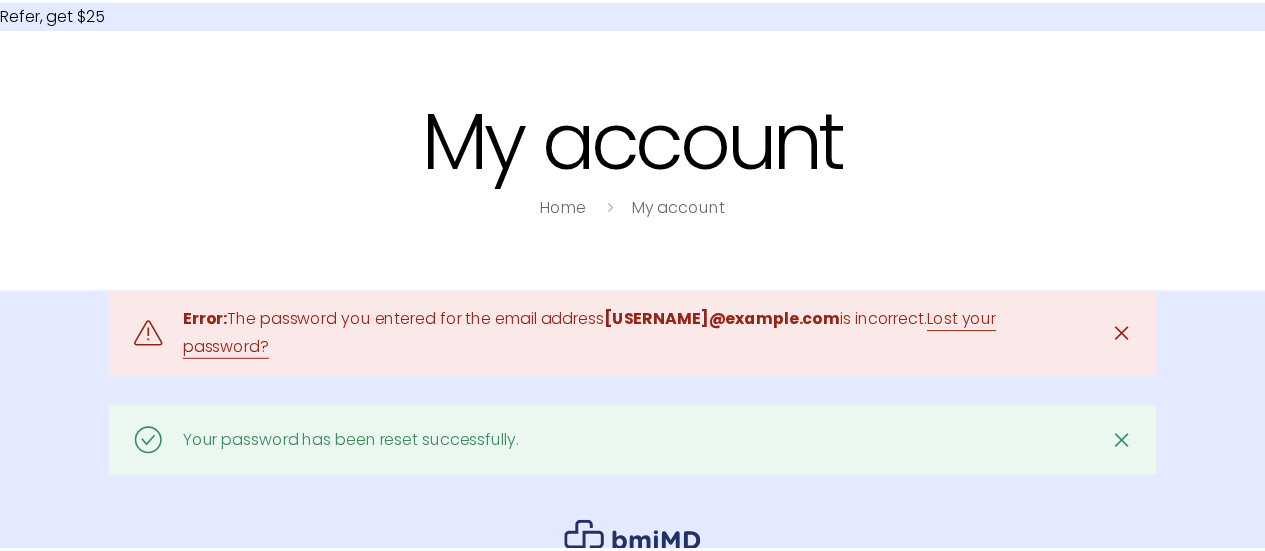 scroll, scrollTop: 0, scrollLeft: 0, axis: both 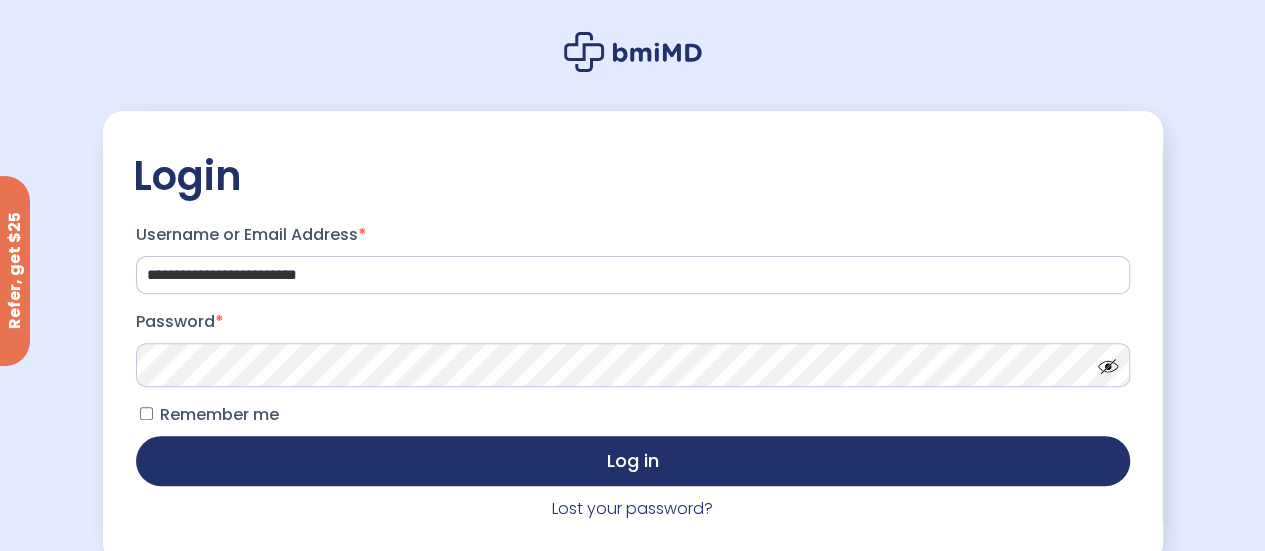 click at bounding box center [1103, 361] 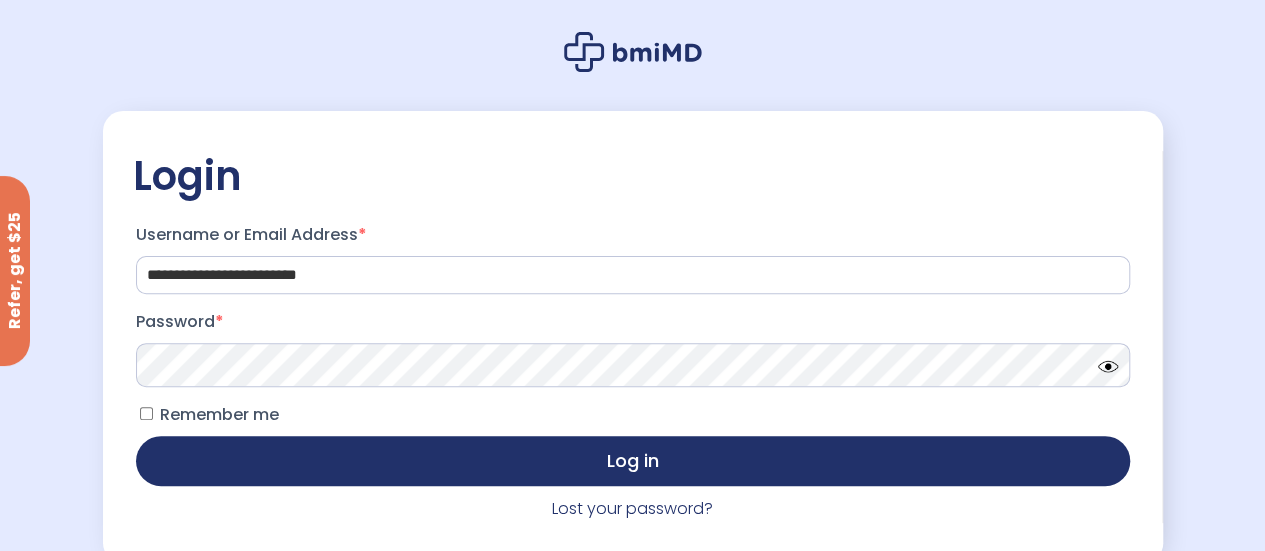 click on "Log in" at bounding box center (633, 461) 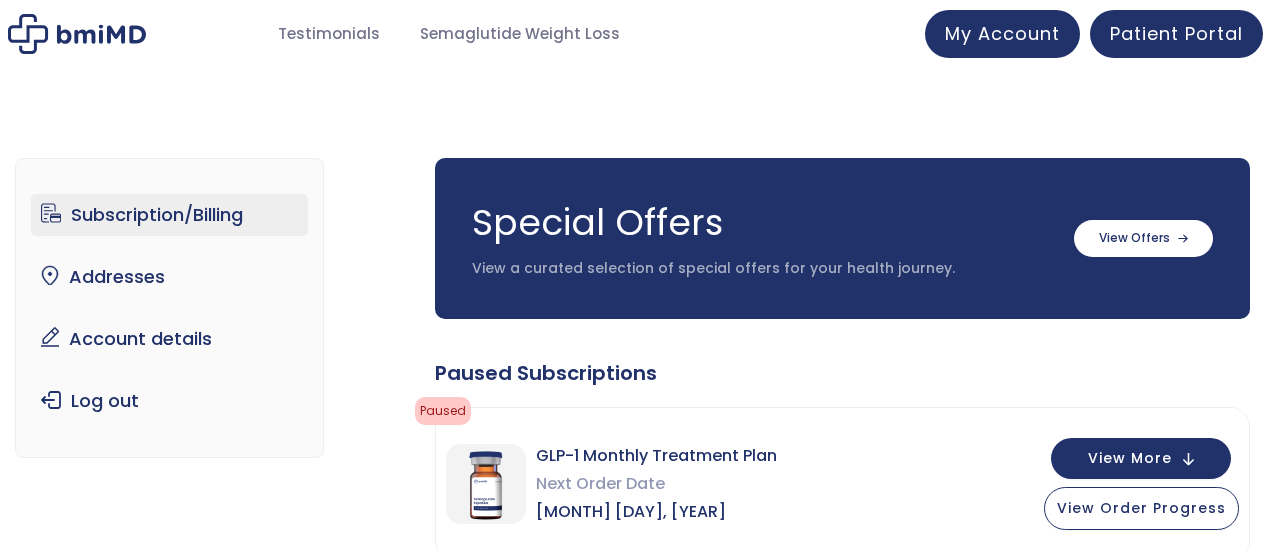 scroll, scrollTop: 0, scrollLeft: 0, axis: both 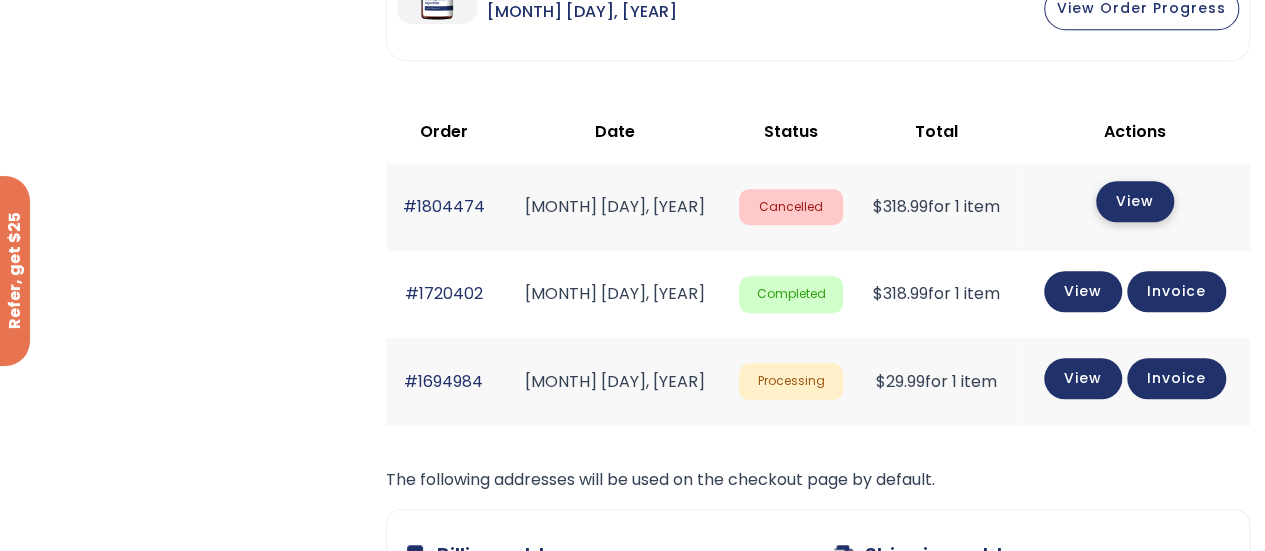 click on "View" at bounding box center (1135, 201) 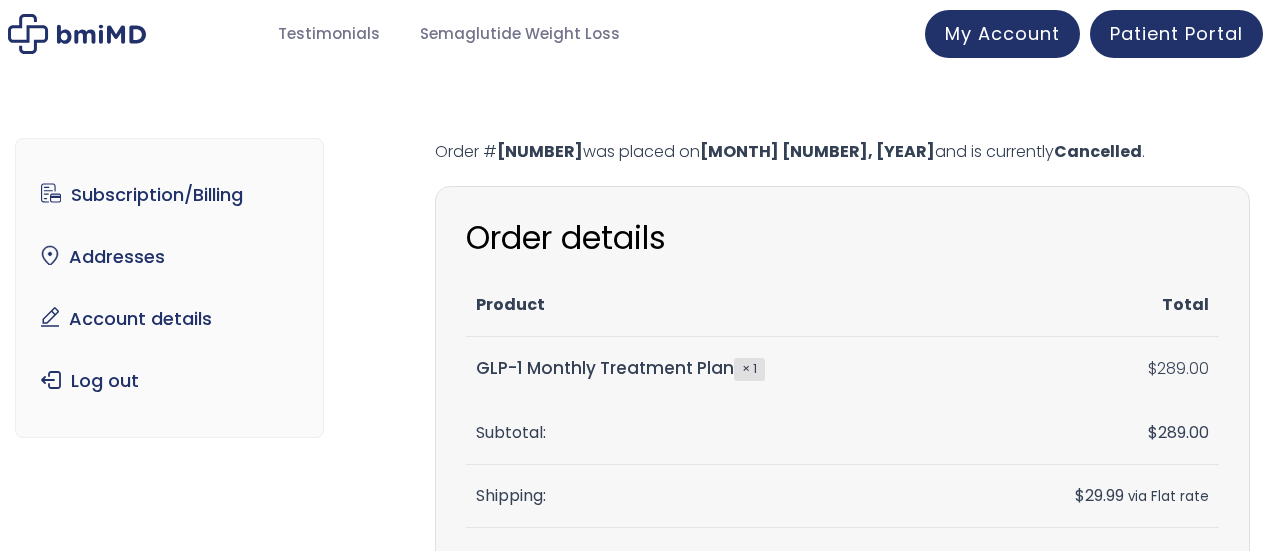 scroll, scrollTop: 0, scrollLeft: 0, axis: both 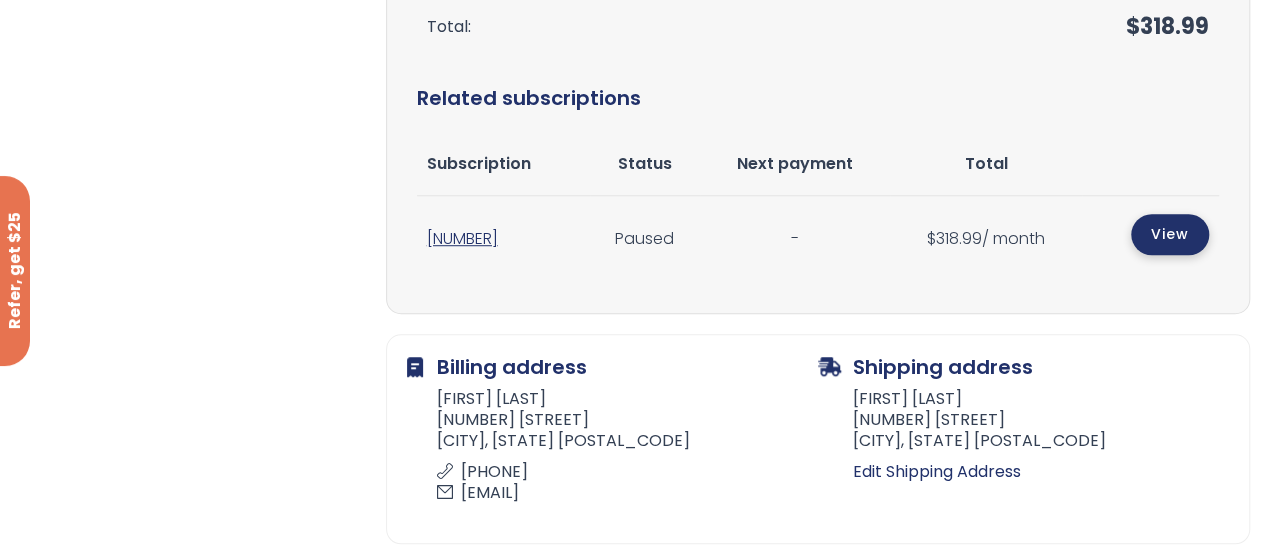 click on "View" at bounding box center (1170, 234) 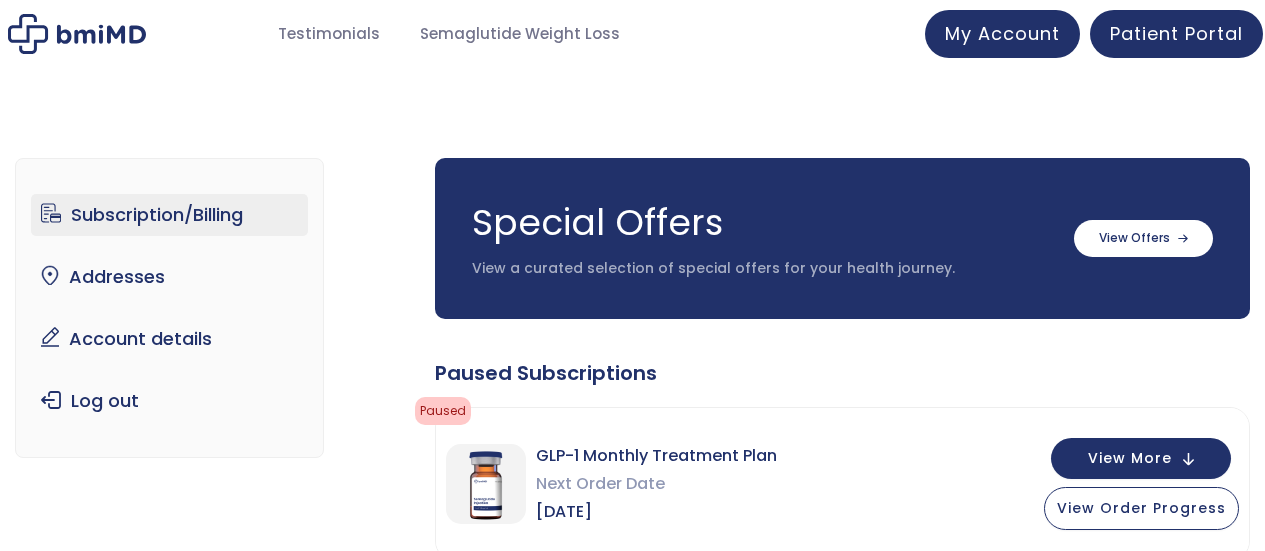 scroll, scrollTop: 0, scrollLeft: 0, axis: both 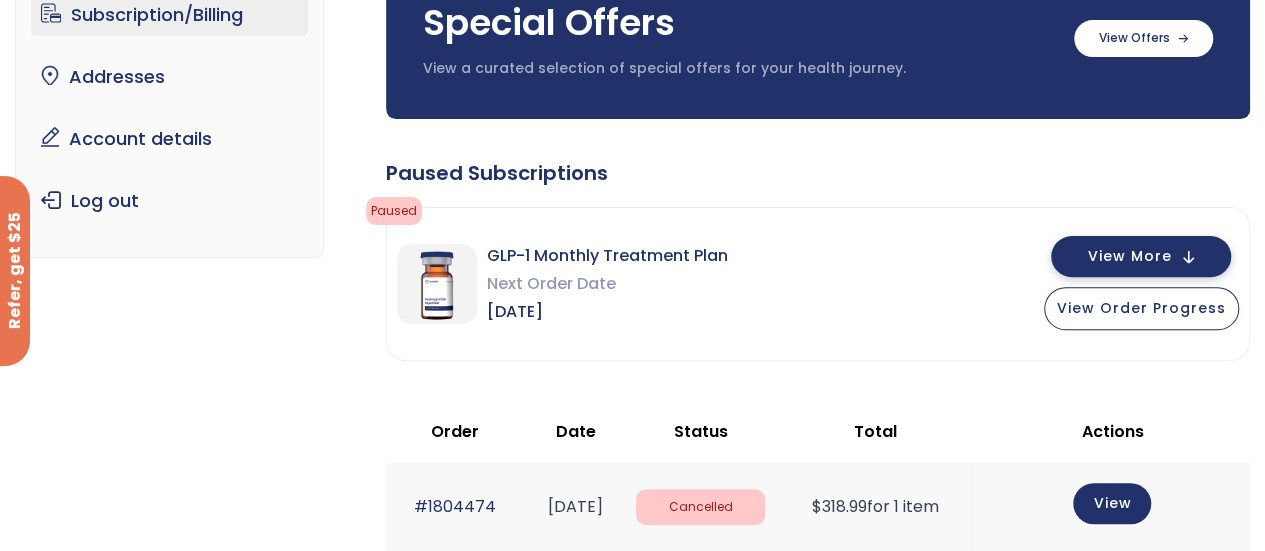 click on "View More" at bounding box center (1141, 256) 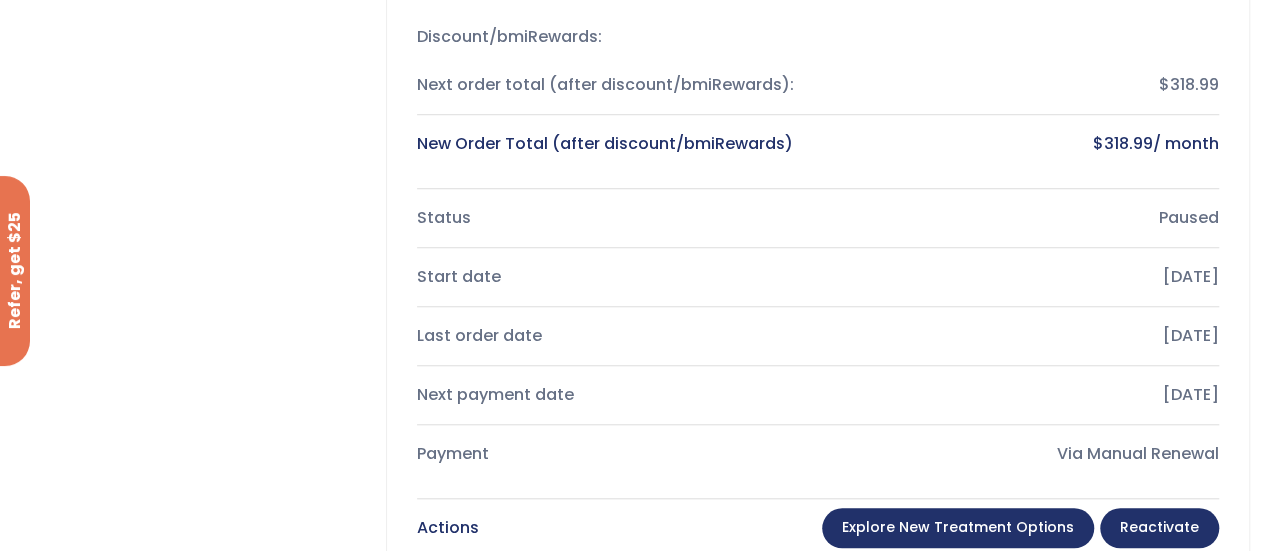 scroll, scrollTop: 800, scrollLeft: 0, axis: vertical 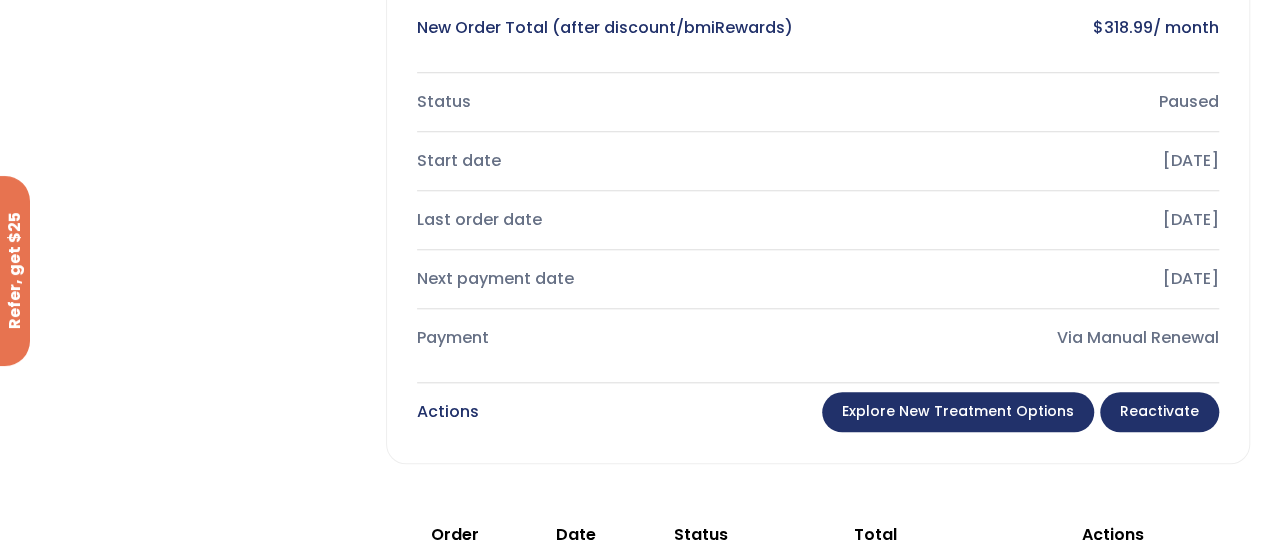click on "Reactivate" at bounding box center (1159, 412) 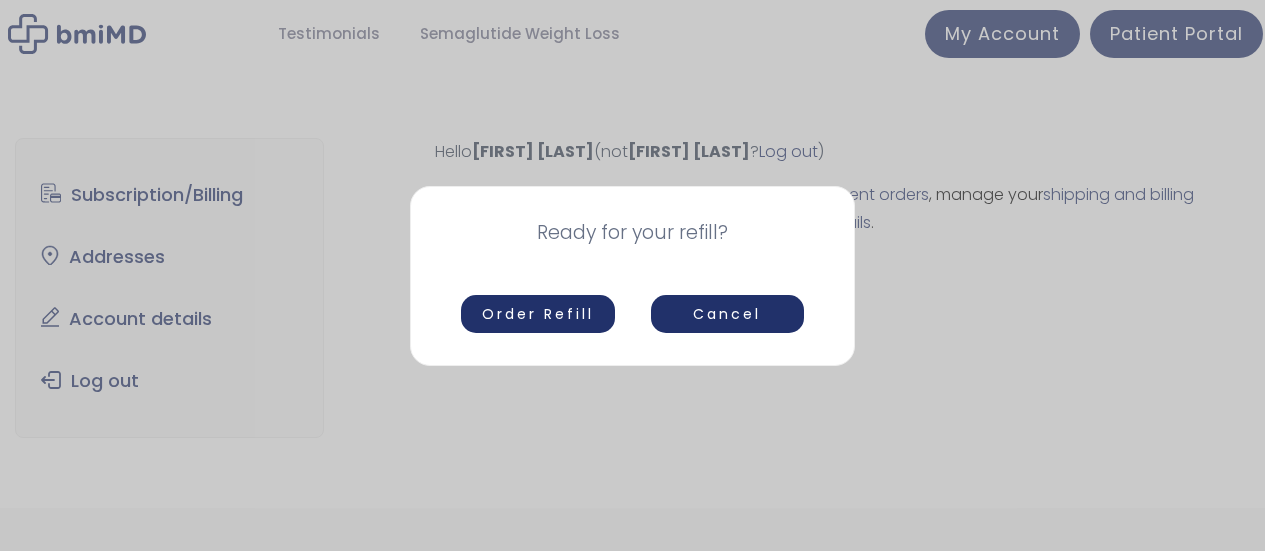 scroll, scrollTop: 0, scrollLeft: 0, axis: both 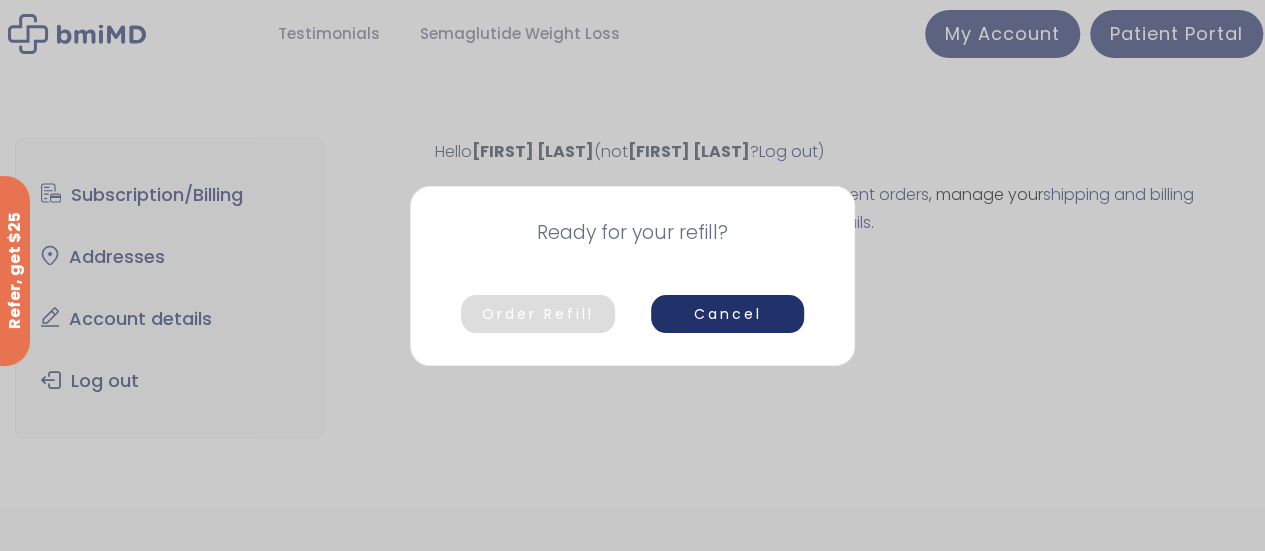 click on "Order Refill" at bounding box center [538, 314] 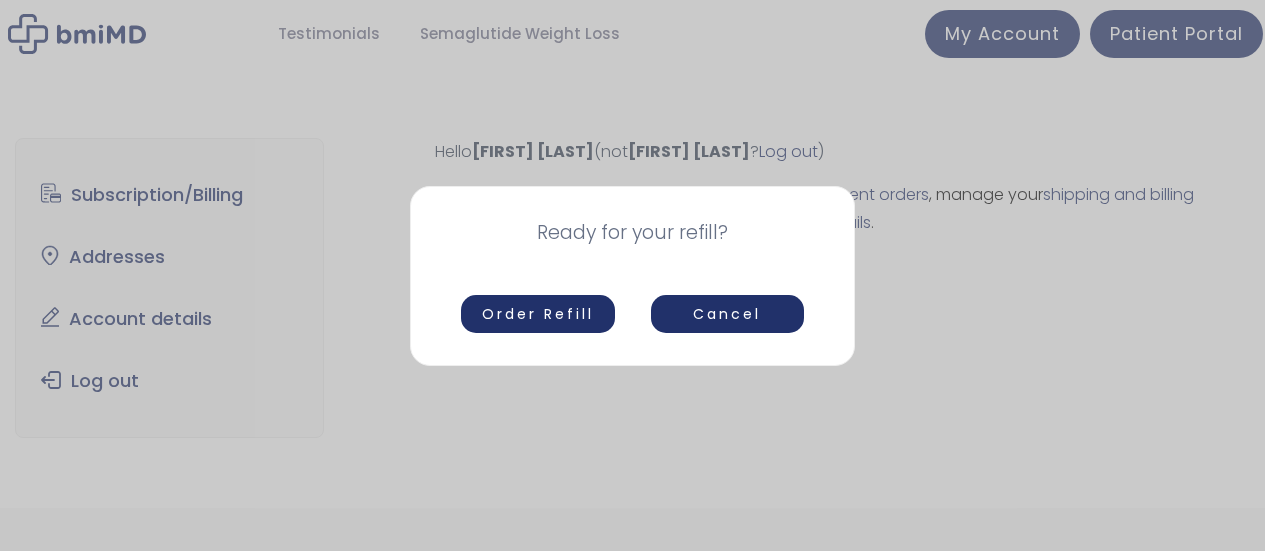 scroll, scrollTop: 0, scrollLeft: 0, axis: both 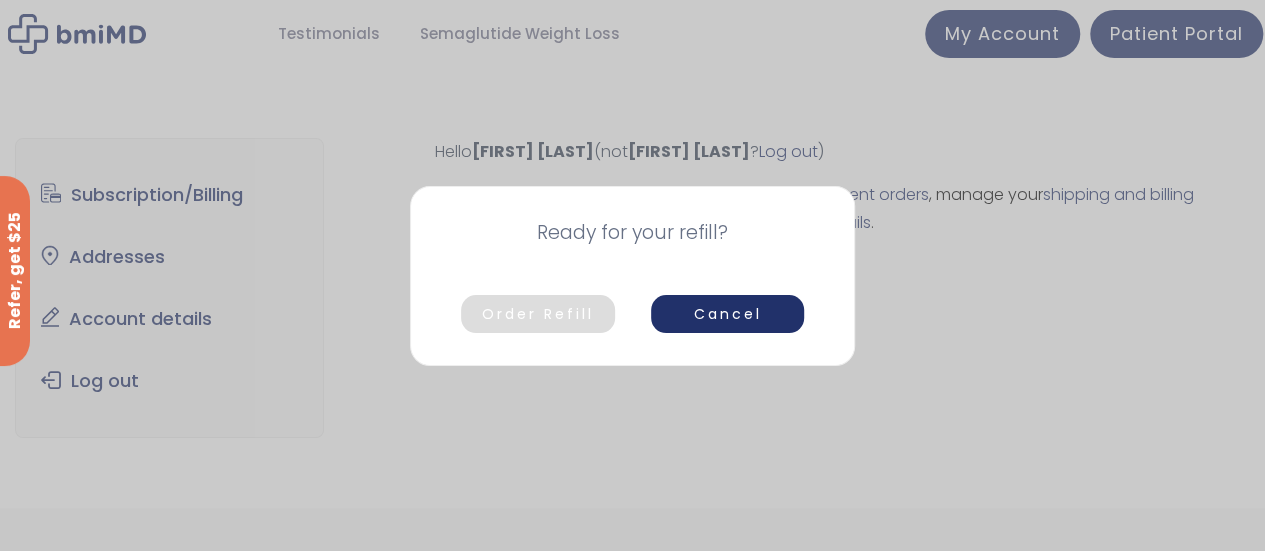 click on "Order Refill" at bounding box center (538, 314) 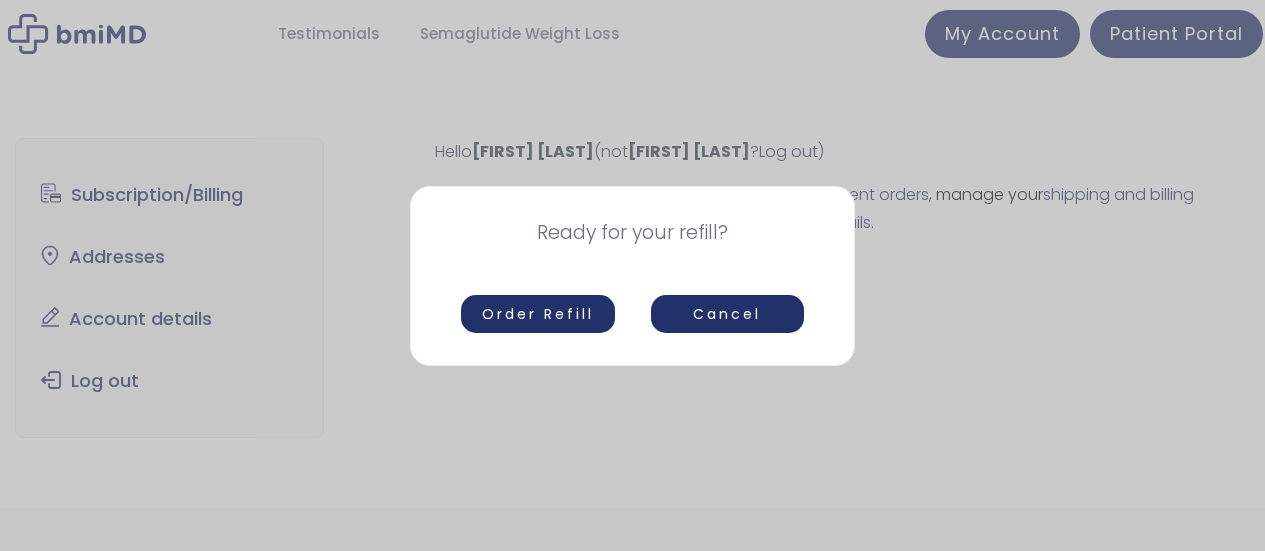 scroll, scrollTop: 0, scrollLeft: 0, axis: both 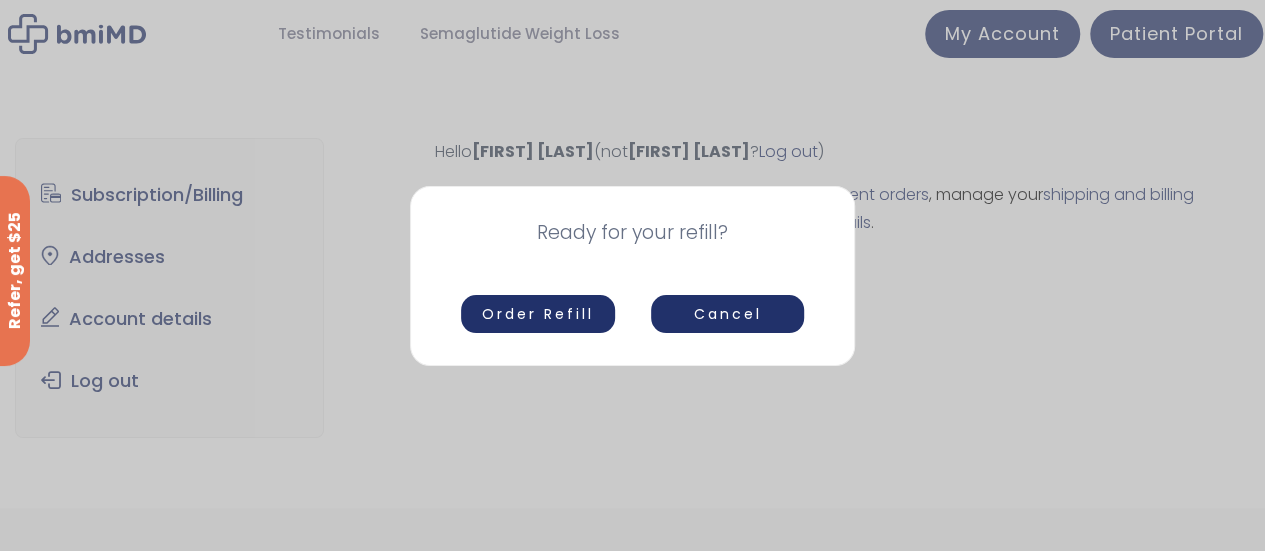 click on "Ready for your refill?
Order Refill
Cancel" at bounding box center (632, 275) 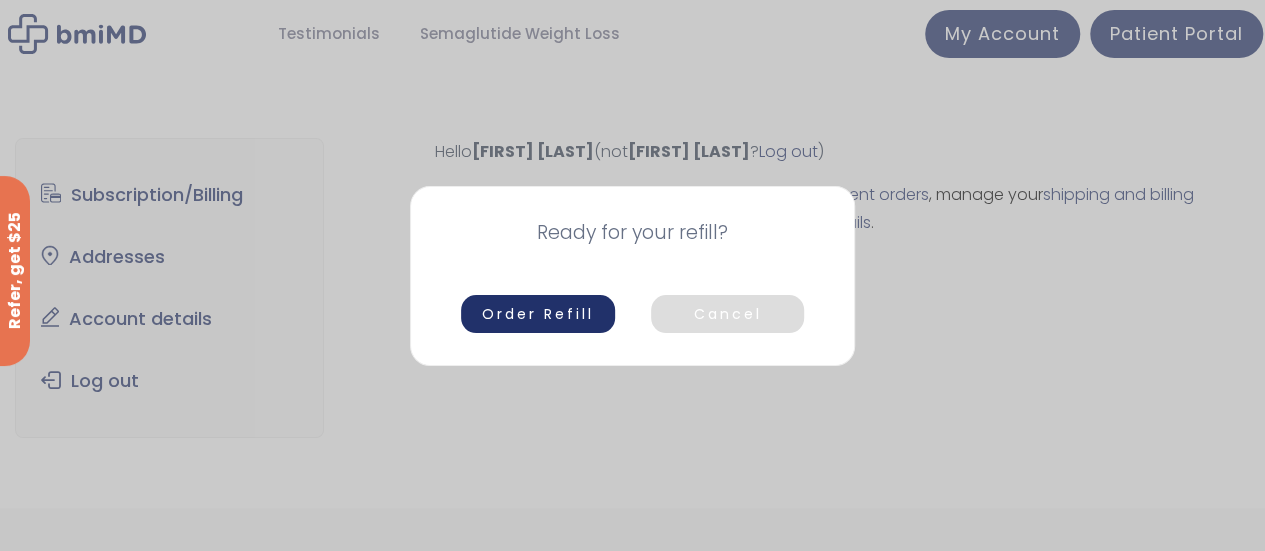 click on "Cancel" at bounding box center (728, 314) 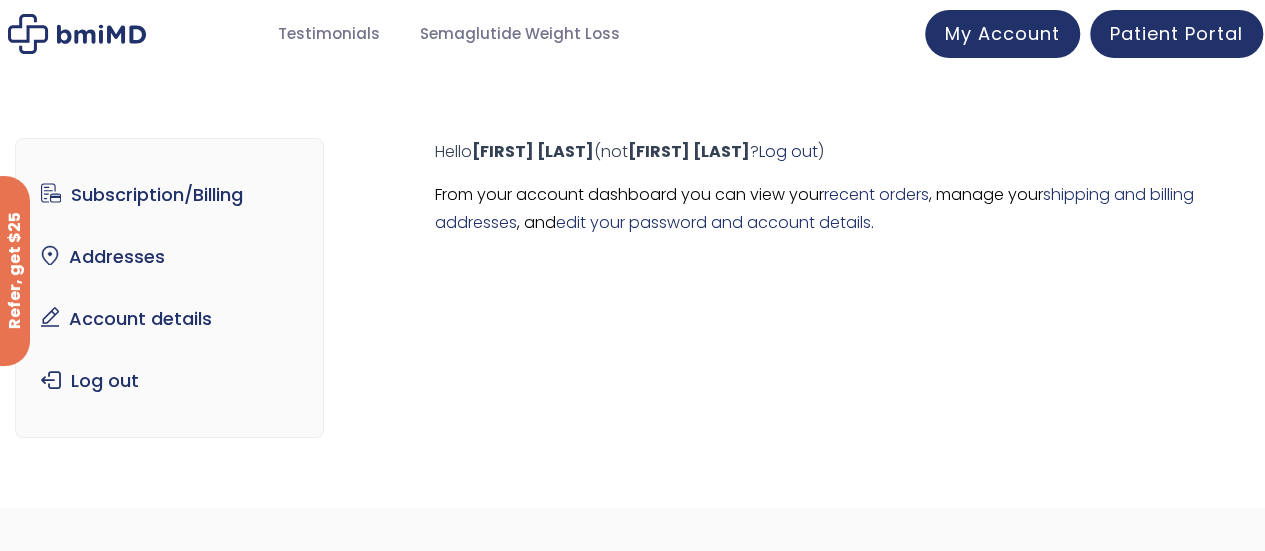 click at bounding box center [632, 34] 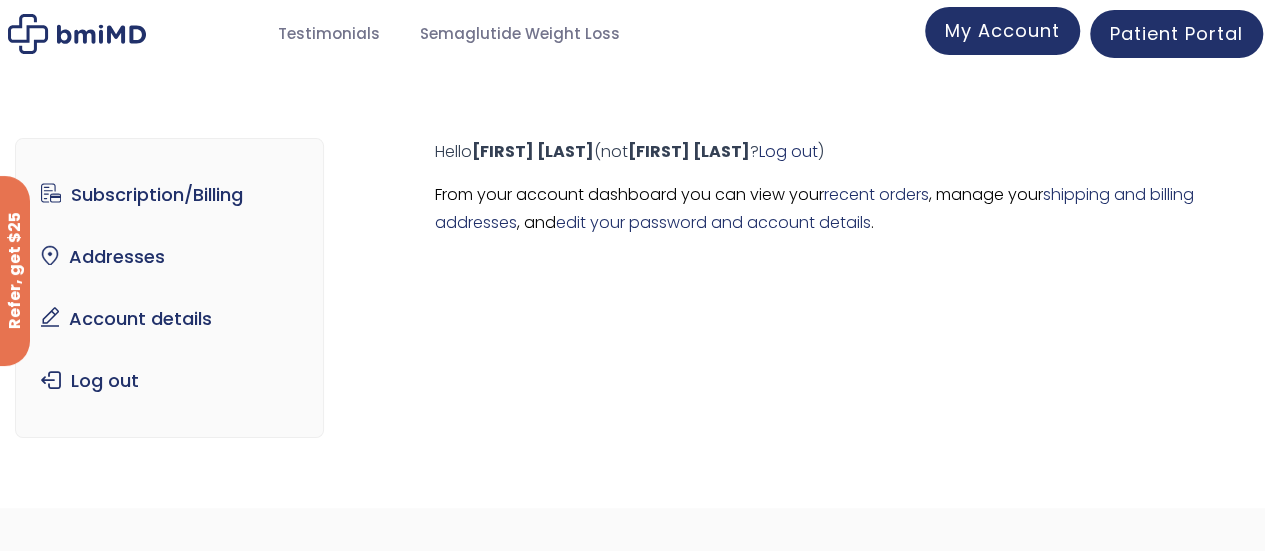 click on "My Account" at bounding box center [1002, 31] 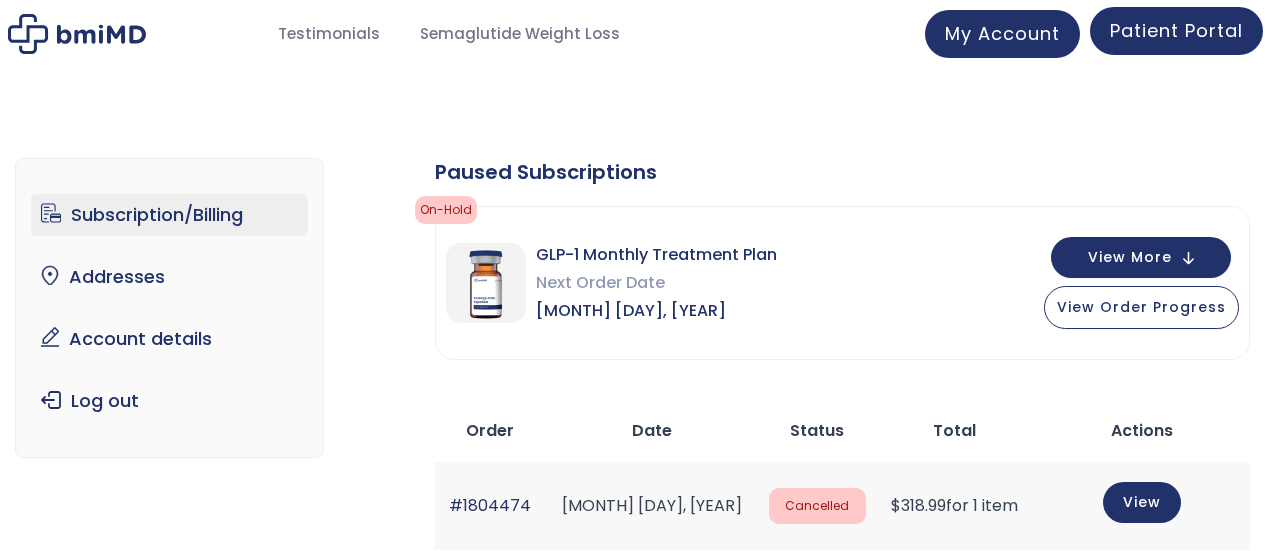 scroll, scrollTop: 0, scrollLeft: 0, axis: both 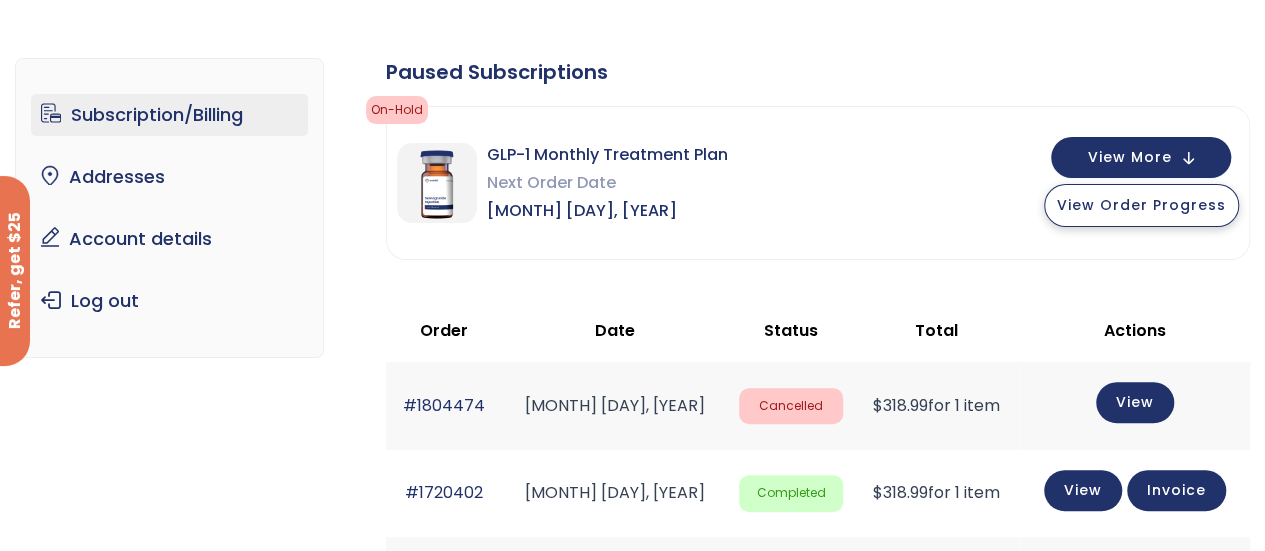 click on "View Order Progress" at bounding box center (1141, 205) 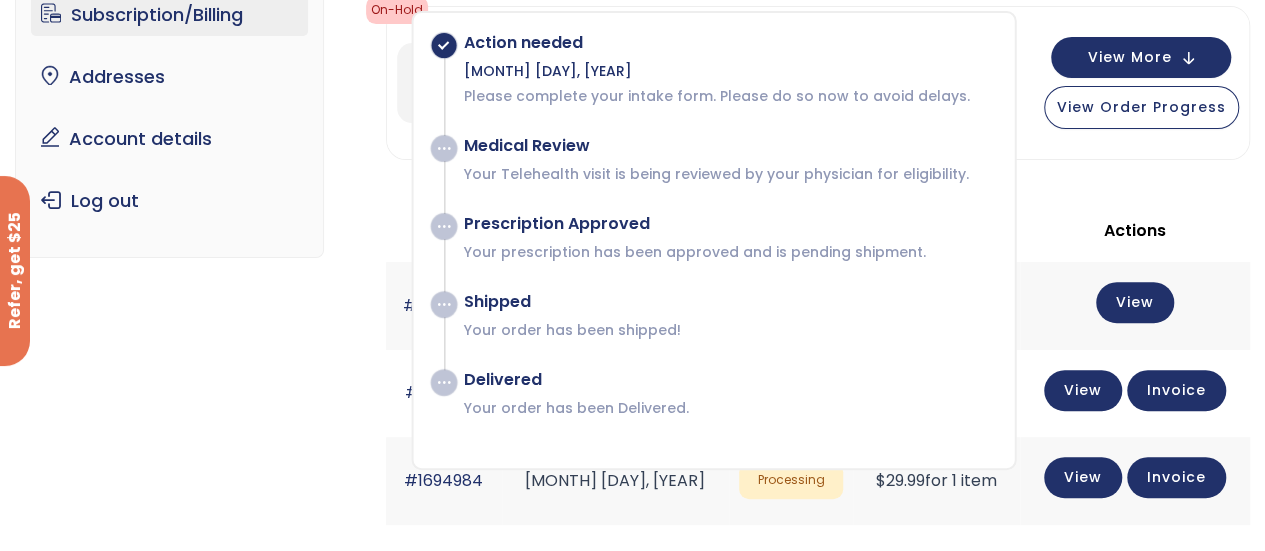scroll, scrollTop: 100, scrollLeft: 0, axis: vertical 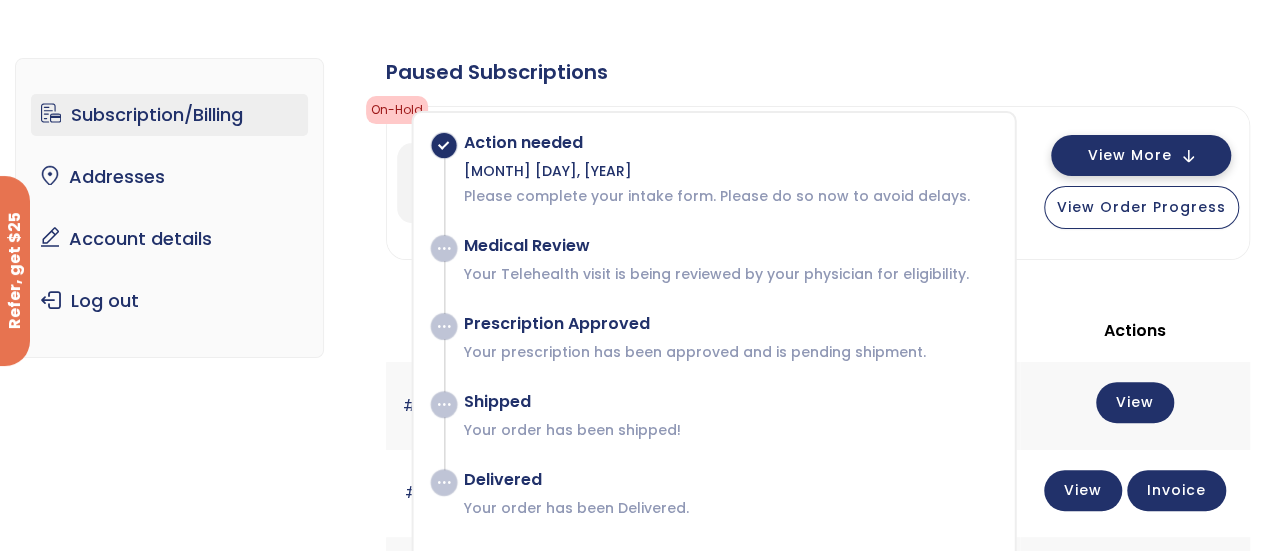 click on "View More" at bounding box center [1130, 155] 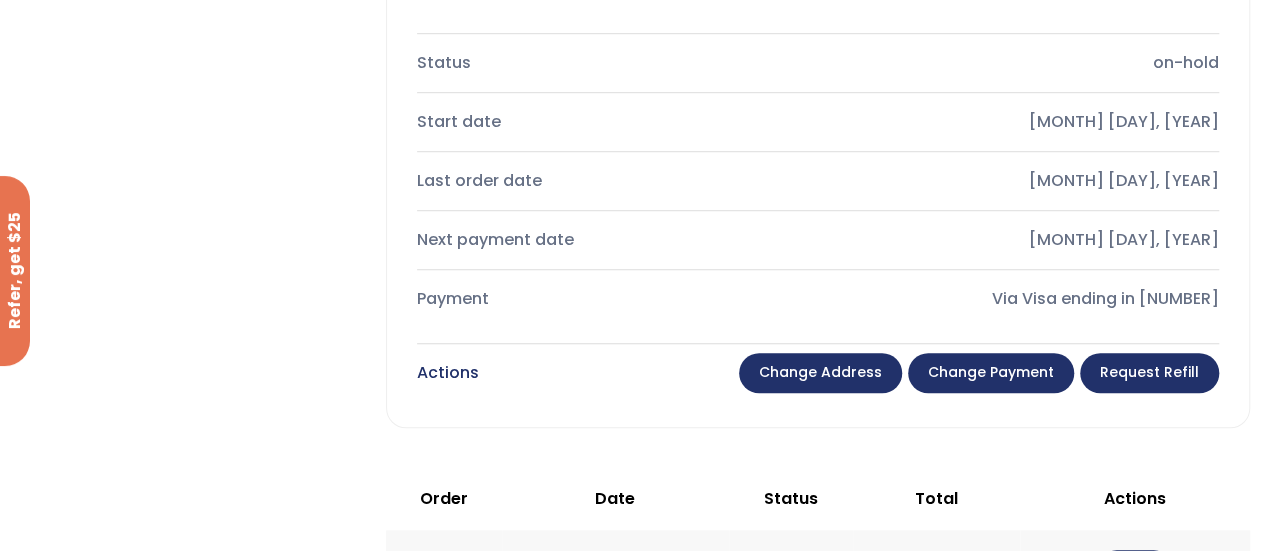 scroll, scrollTop: 700, scrollLeft: 0, axis: vertical 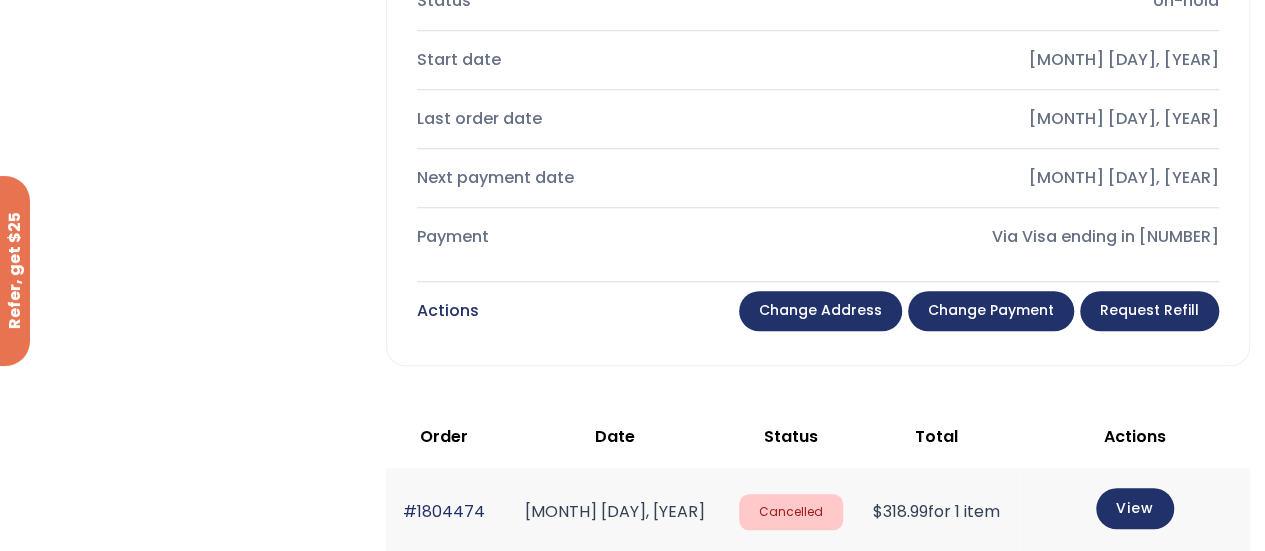 click on "Request Refill" at bounding box center [1149, 311] 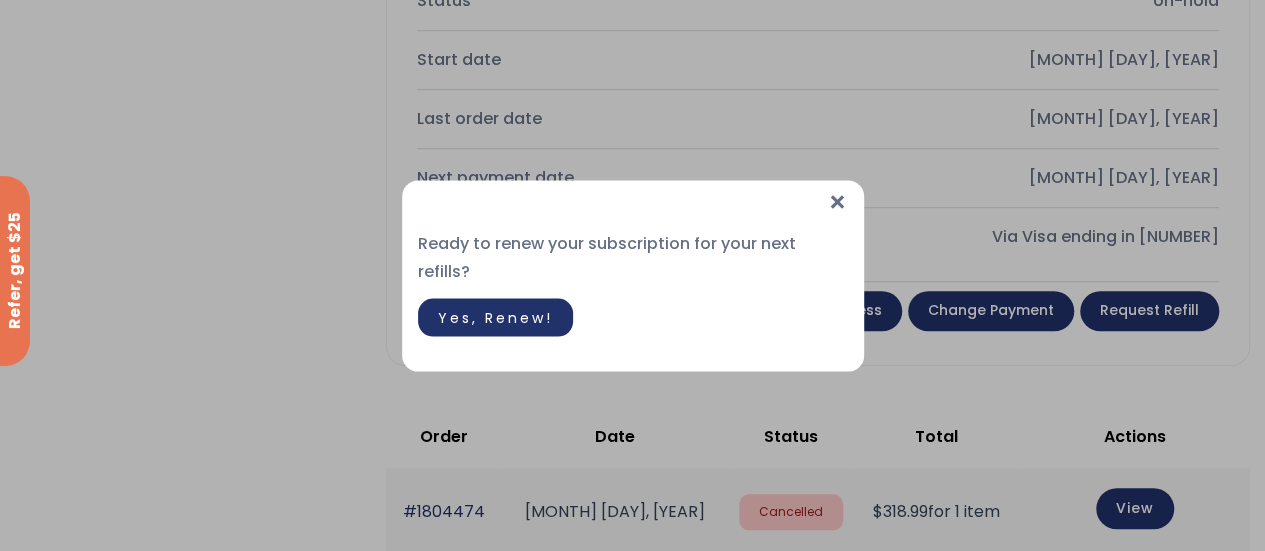 click on "Yes, Renew!" at bounding box center [495, 317] 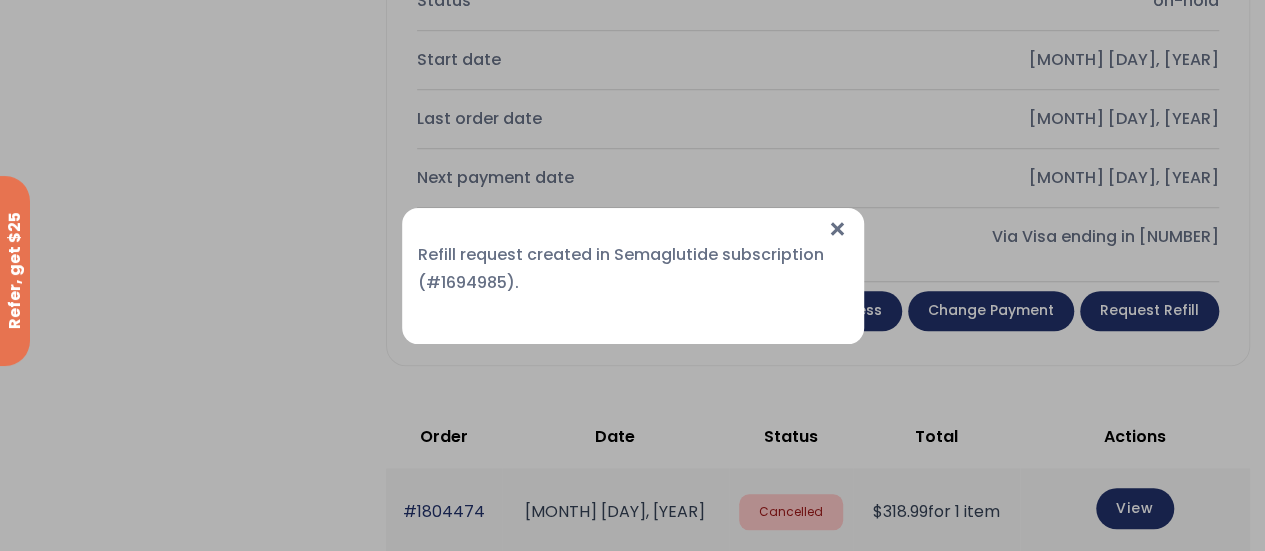 click on "×" at bounding box center [837, 229] 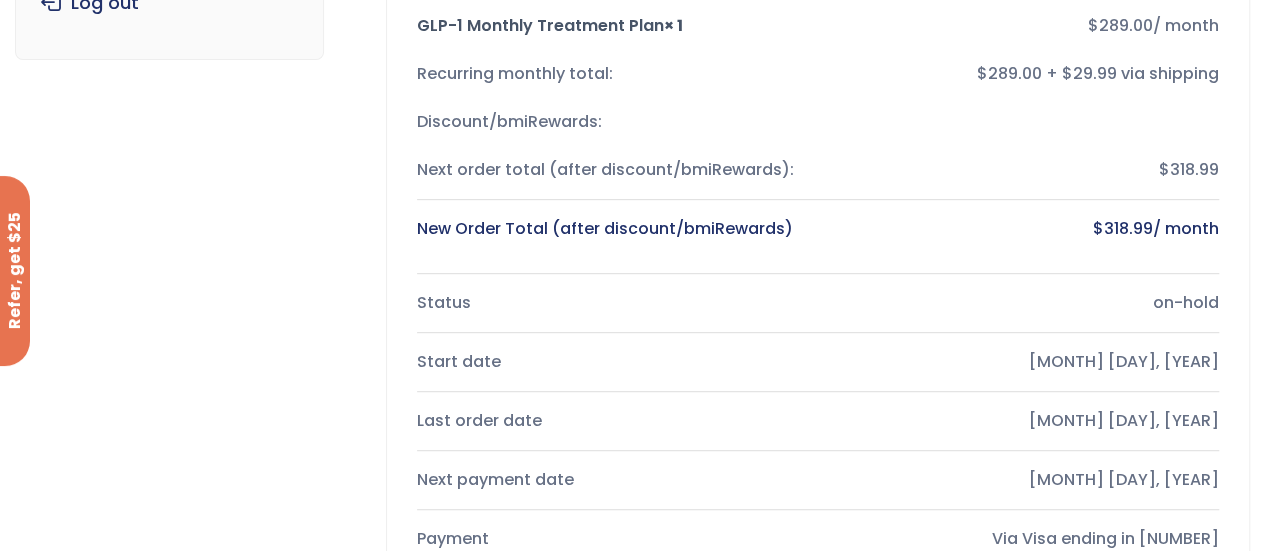 scroll, scrollTop: 100, scrollLeft: 0, axis: vertical 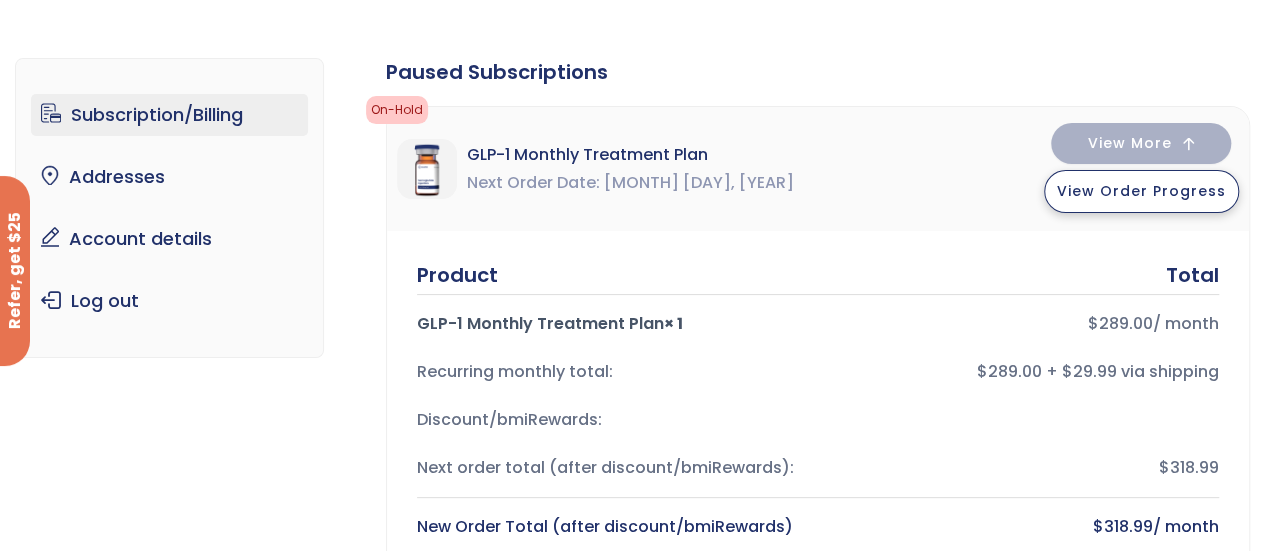 click on "View Order Progress" at bounding box center (1141, 191) 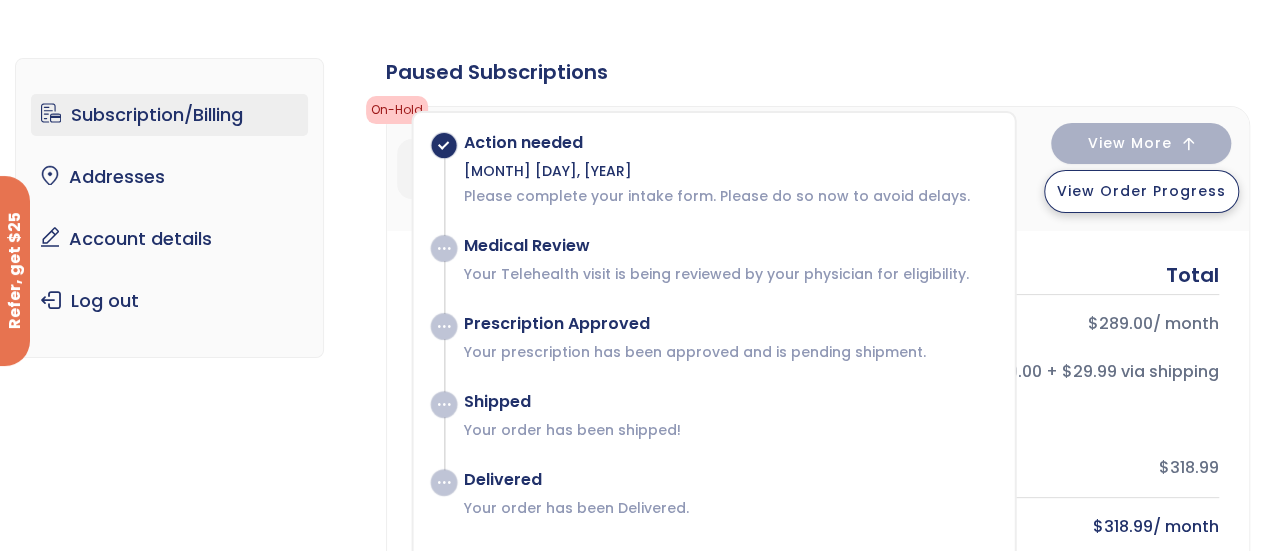 click on "View Order Progress" at bounding box center (1141, 191) 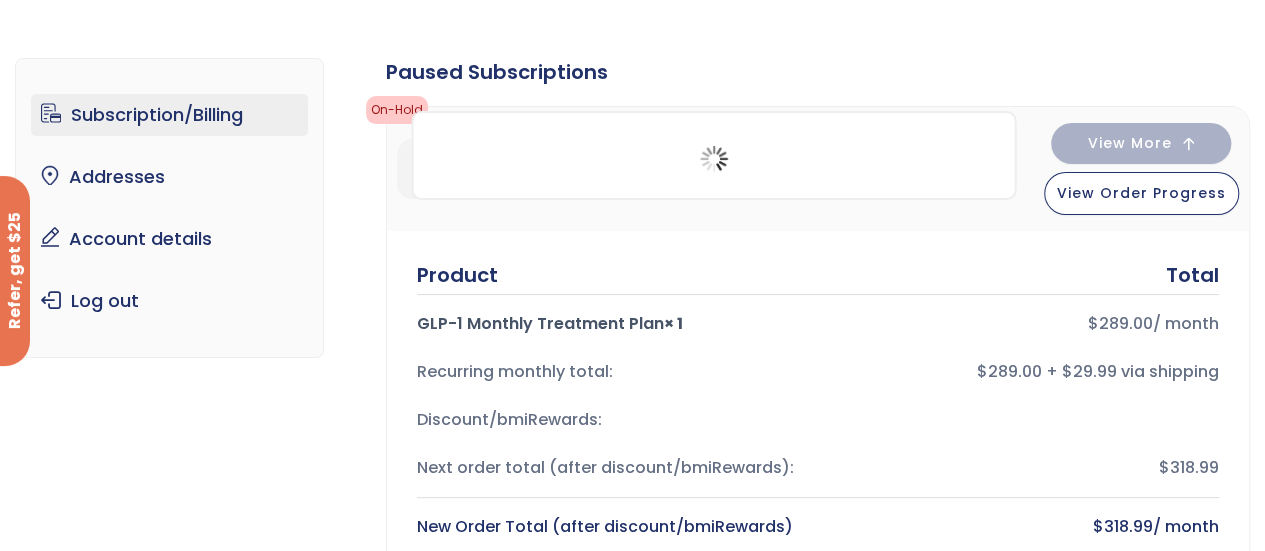 click on "Paused Subscriptions
on-hold
on-hold
Action needed
May 18, 2025
Please complete your intake form. Please do so now to avoid delays.
Medical Review
Your Telehealth visit is being reviewed by your physician for eligibility.
$" 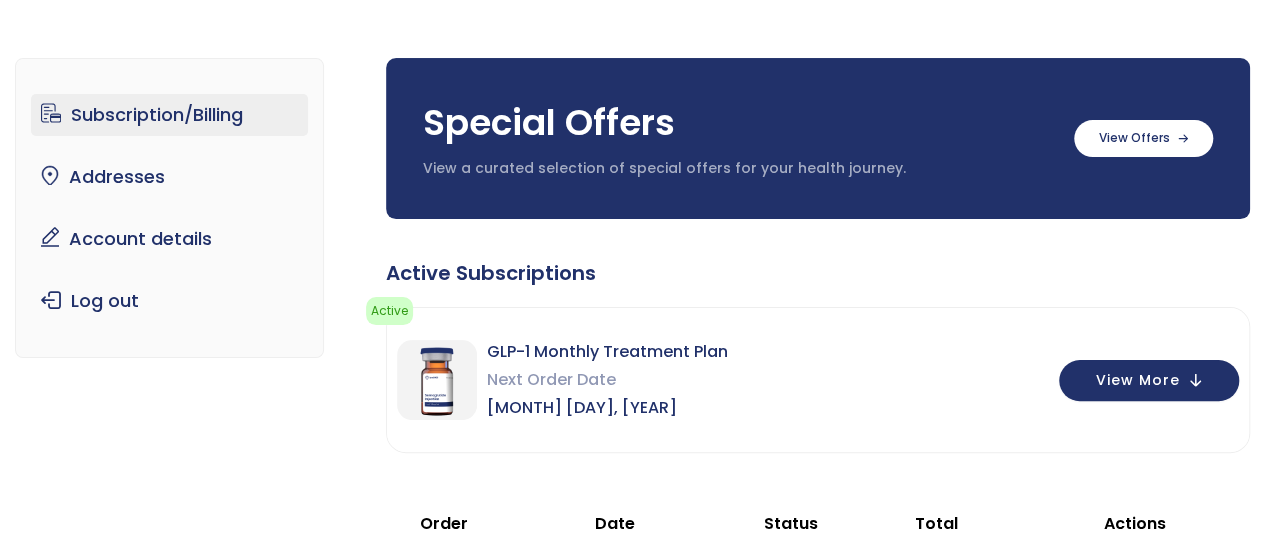 scroll, scrollTop: 0, scrollLeft: 0, axis: both 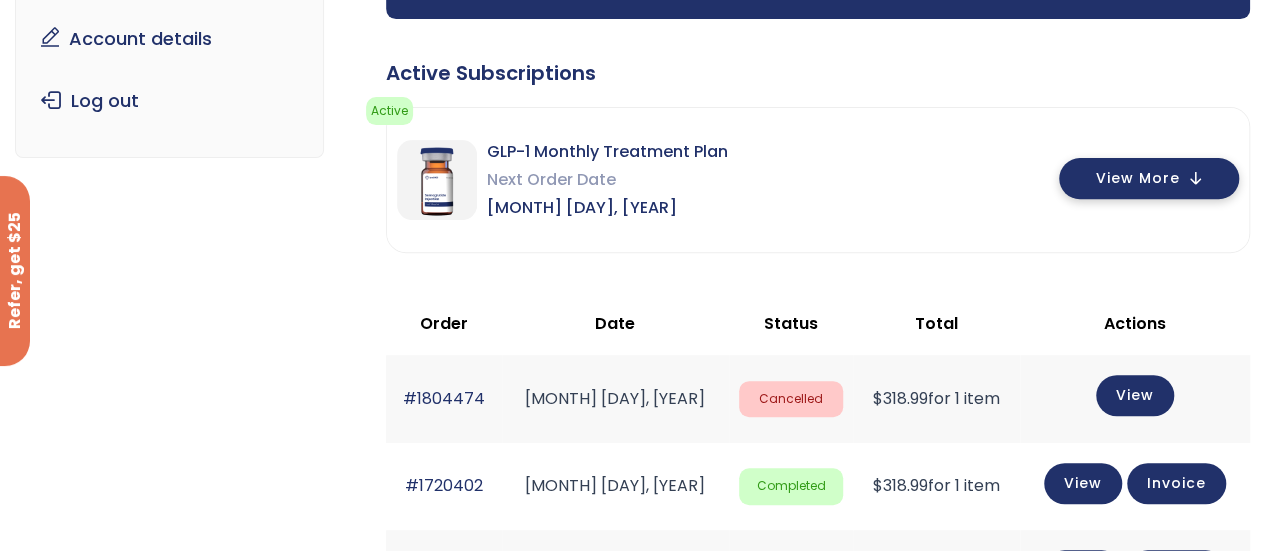 click on "View More" at bounding box center (1137, 178) 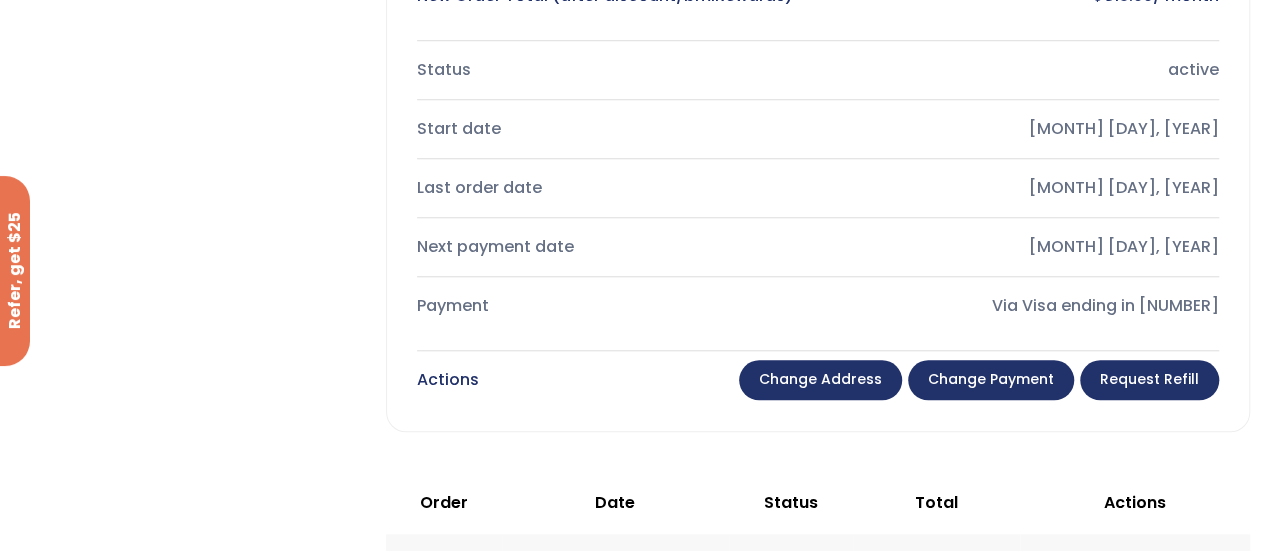 scroll, scrollTop: 900, scrollLeft: 0, axis: vertical 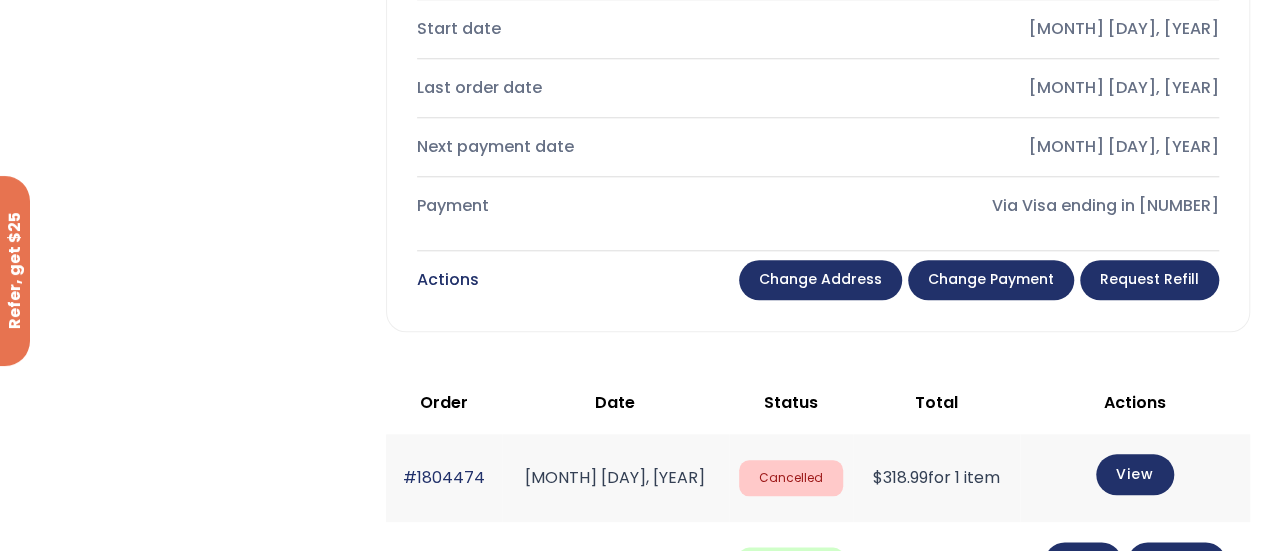click on "Request Refill" at bounding box center (1149, 280) 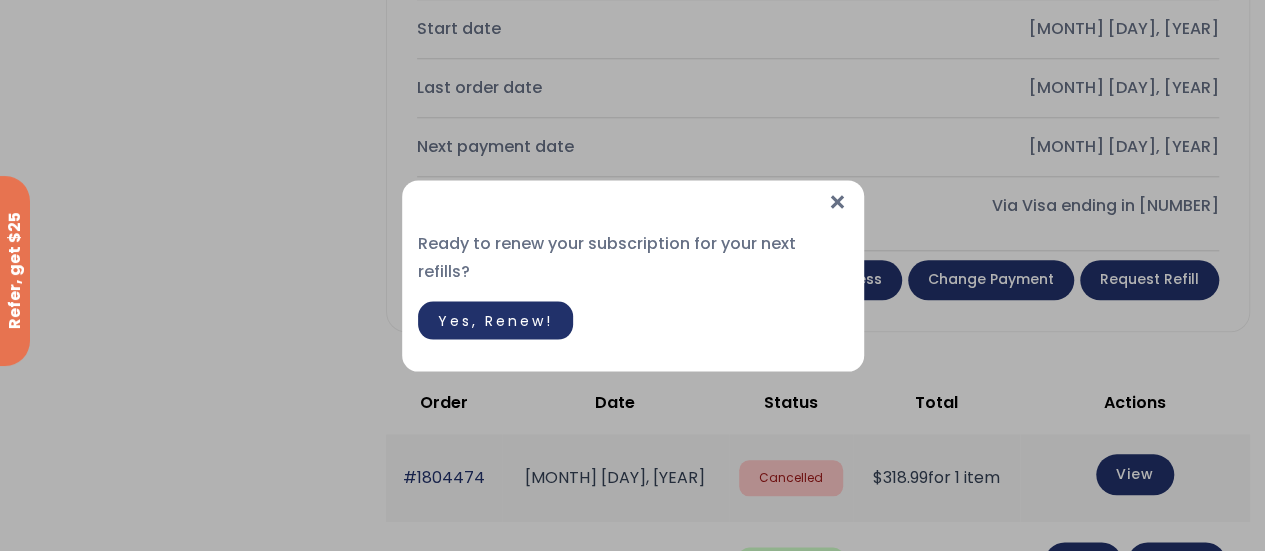 click on "×" at bounding box center (837, 201) 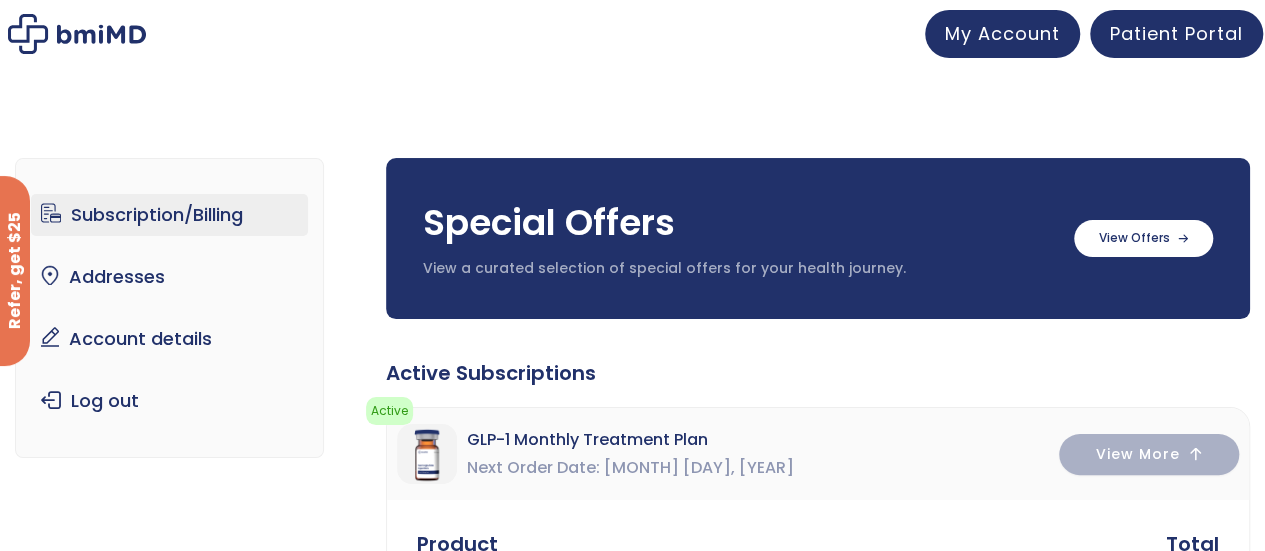 scroll, scrollTop: 0, scrollLeft: 0, axis: both 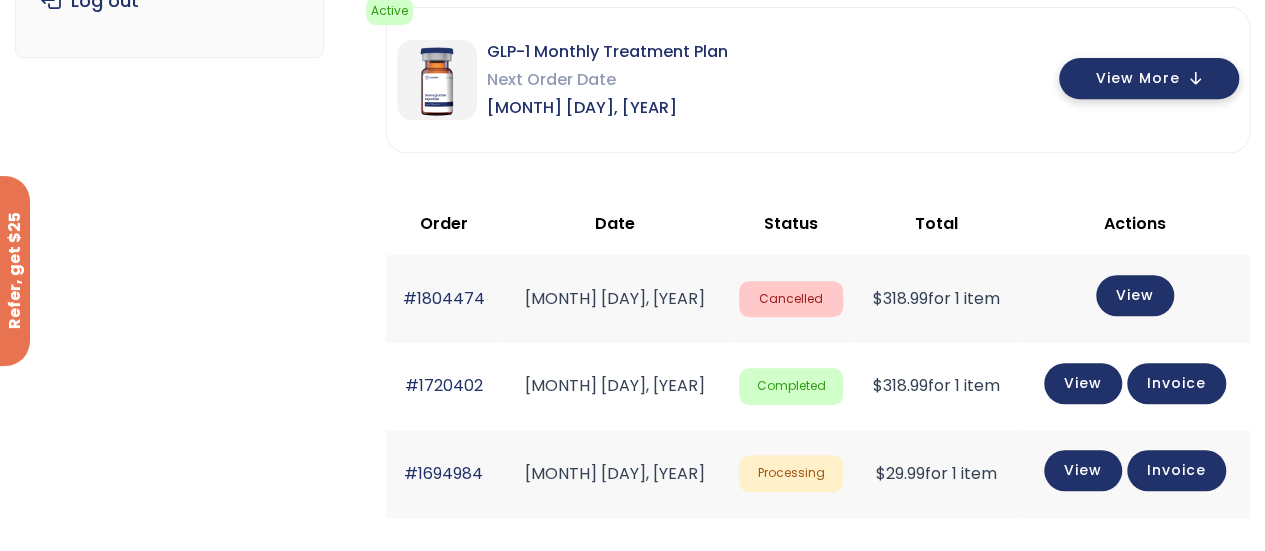 click on "View More" at bounding box center [1149, 78] 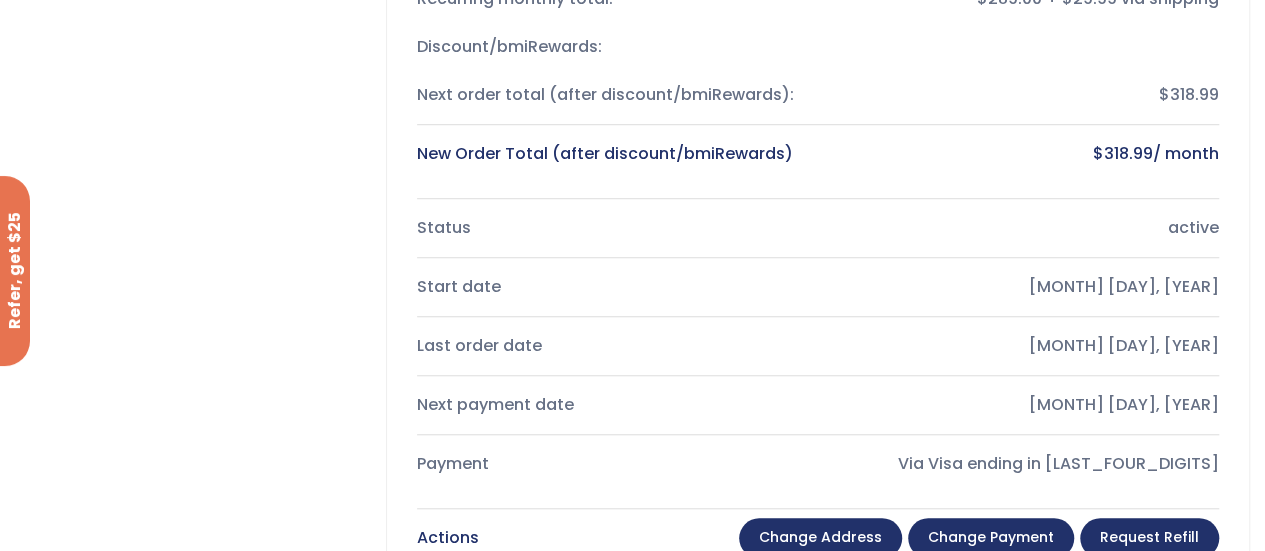 scroll, scrollTop: 700, scrollLeft: 0, axis: vertical 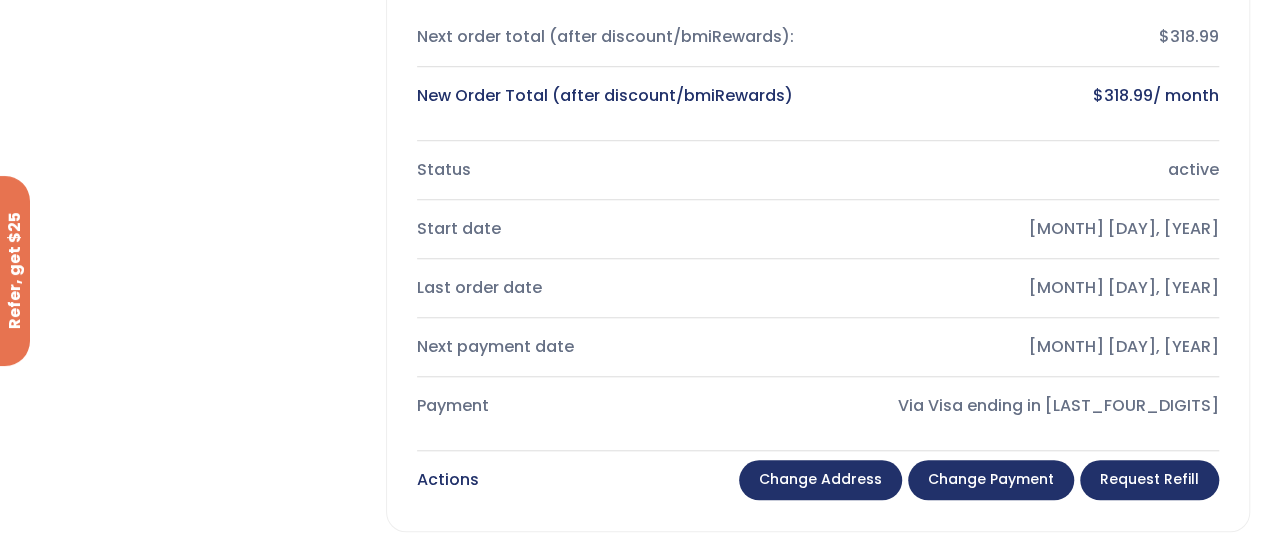 click on "Request Refill" at bounding box center (1149, 480) 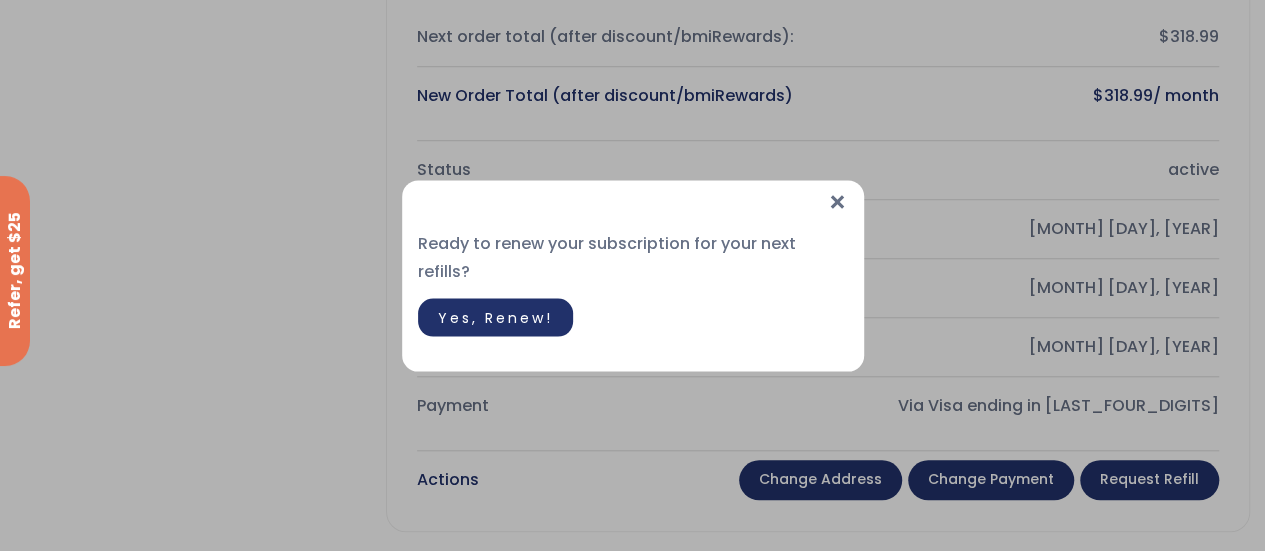 click on "Yes, Renew!" at bounding box center [495, 317] 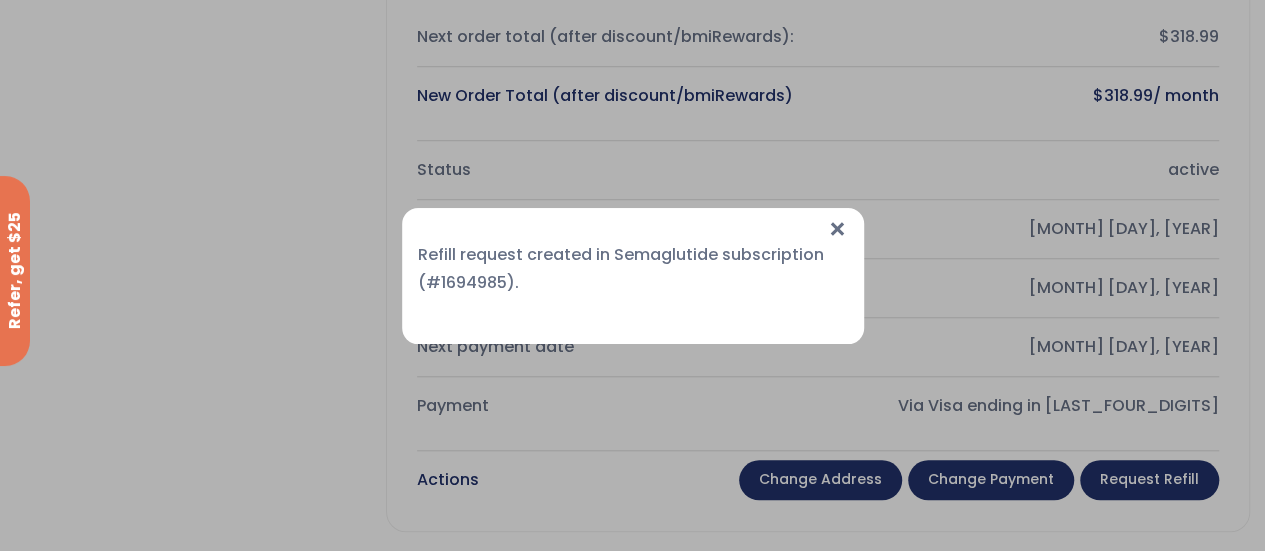 click on "×" at bounding box center (837, 229) 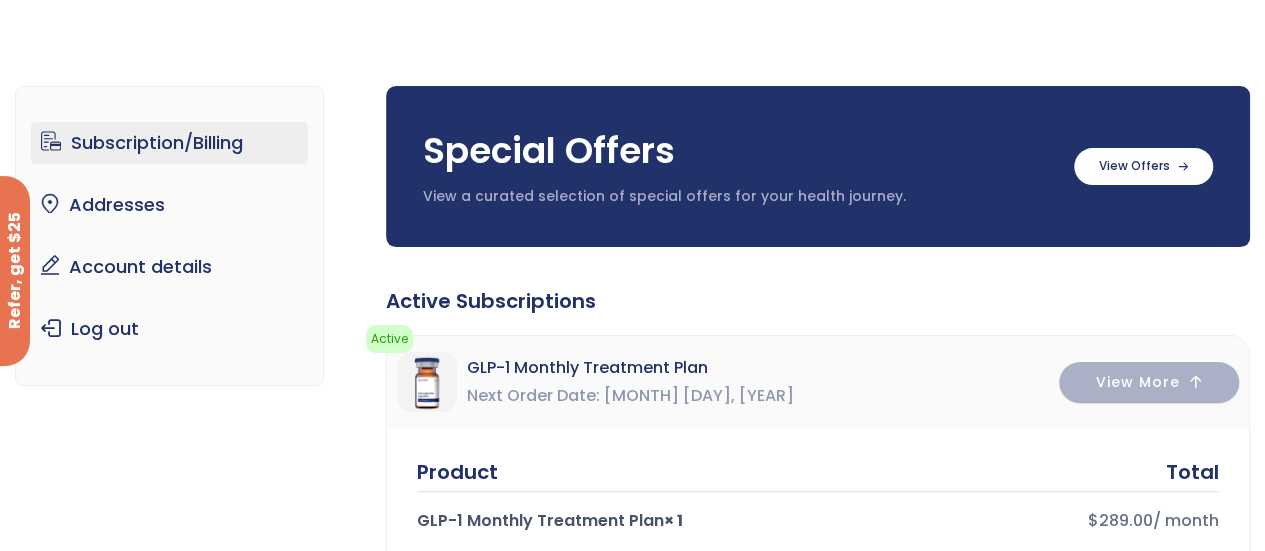 scroll, scrollTop: 0, scrollLeft: 0, axis: both 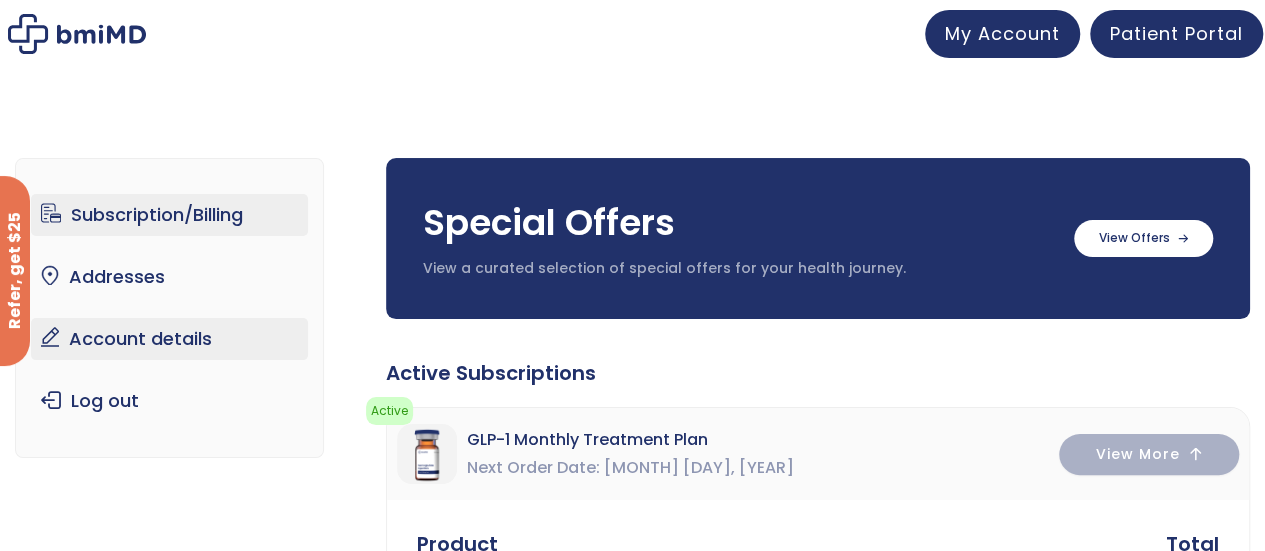 click on "Account details" at bounding box center (169, 339) 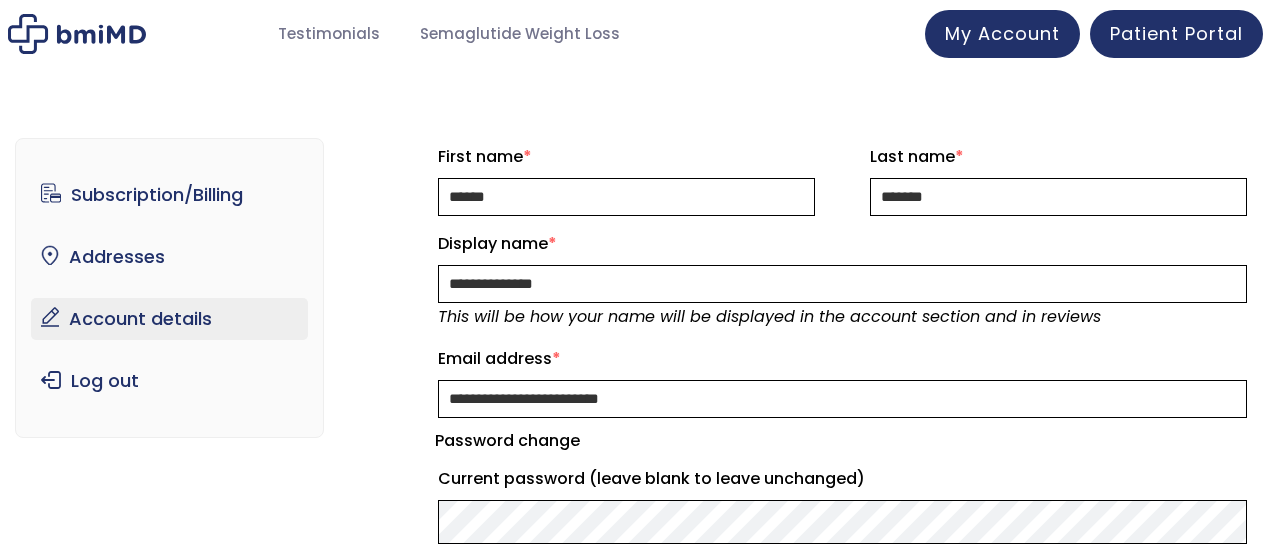 scroll, scrollTop: 0, scrollLeft: 0, axis: both 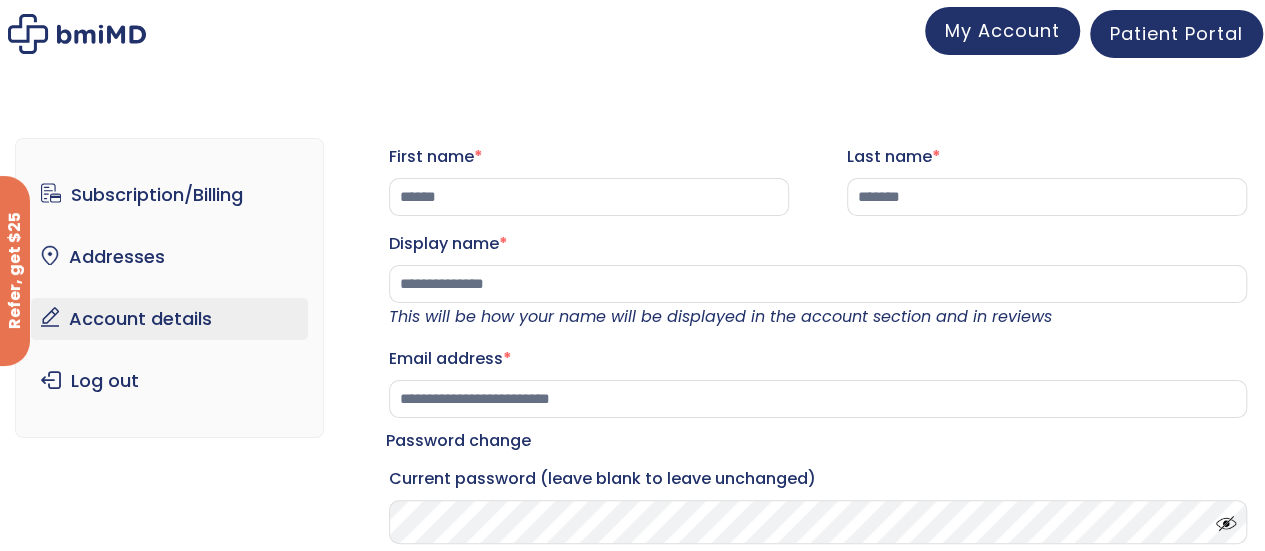 click on "My Account" at bounding box center [1002, 30] 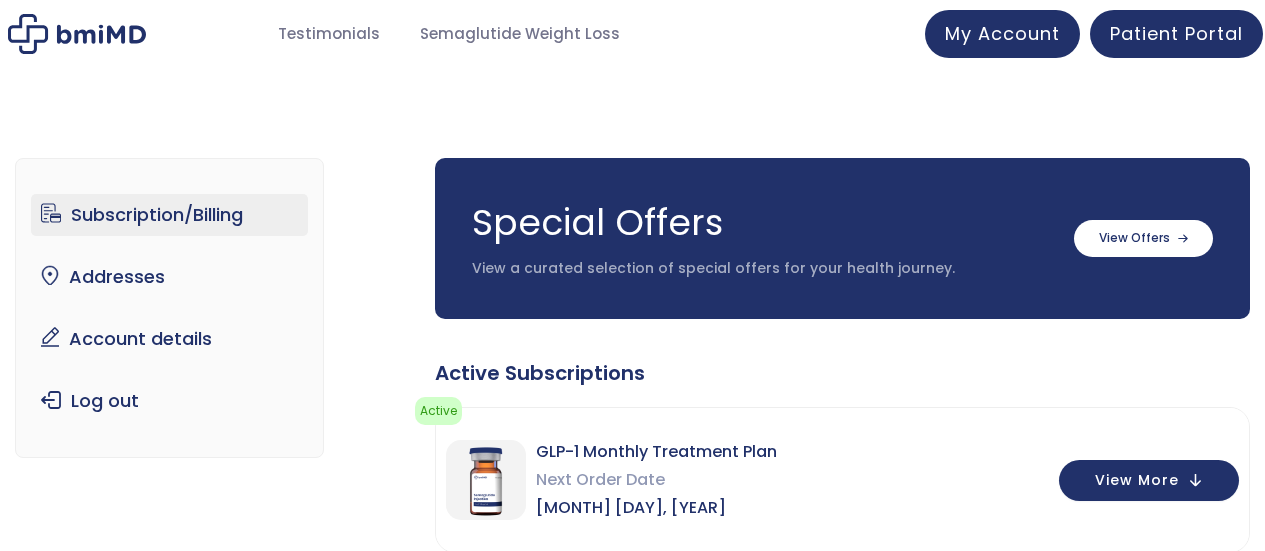 scroll, scrollTop: 0, scrollLeft: 0, axis: both 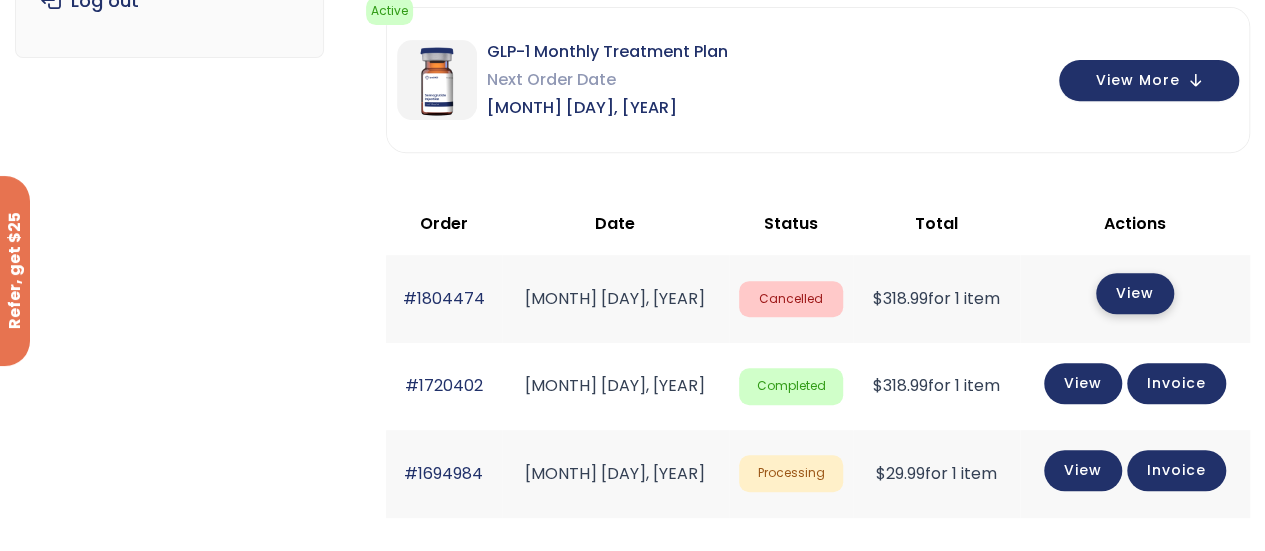 click on "View" 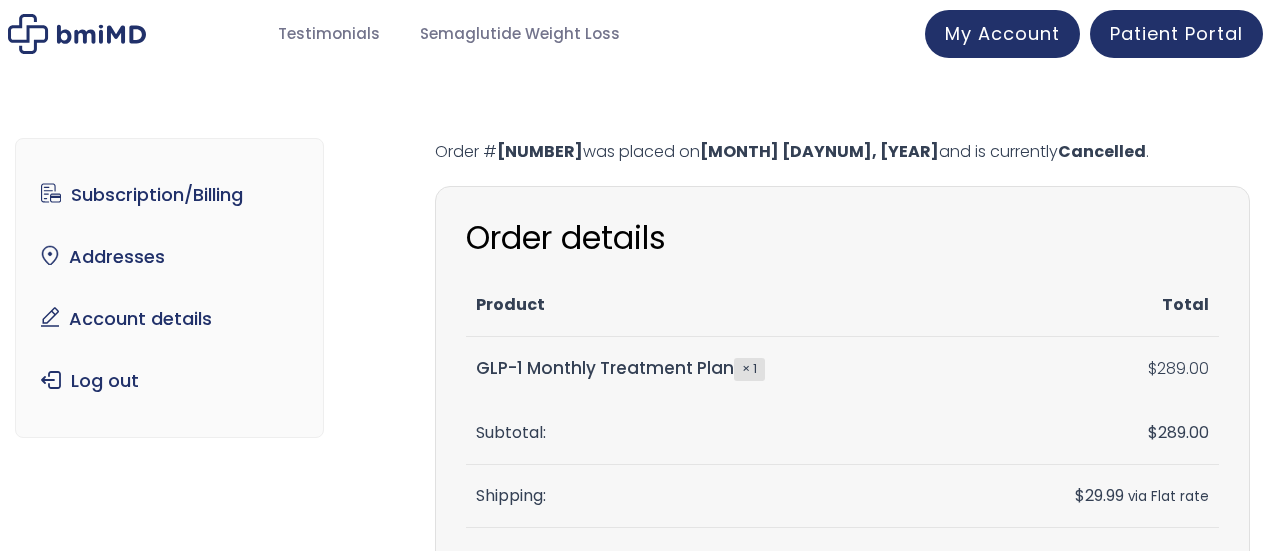 scroll, scrollTop: 0, scrollLeft: 0, axis: both 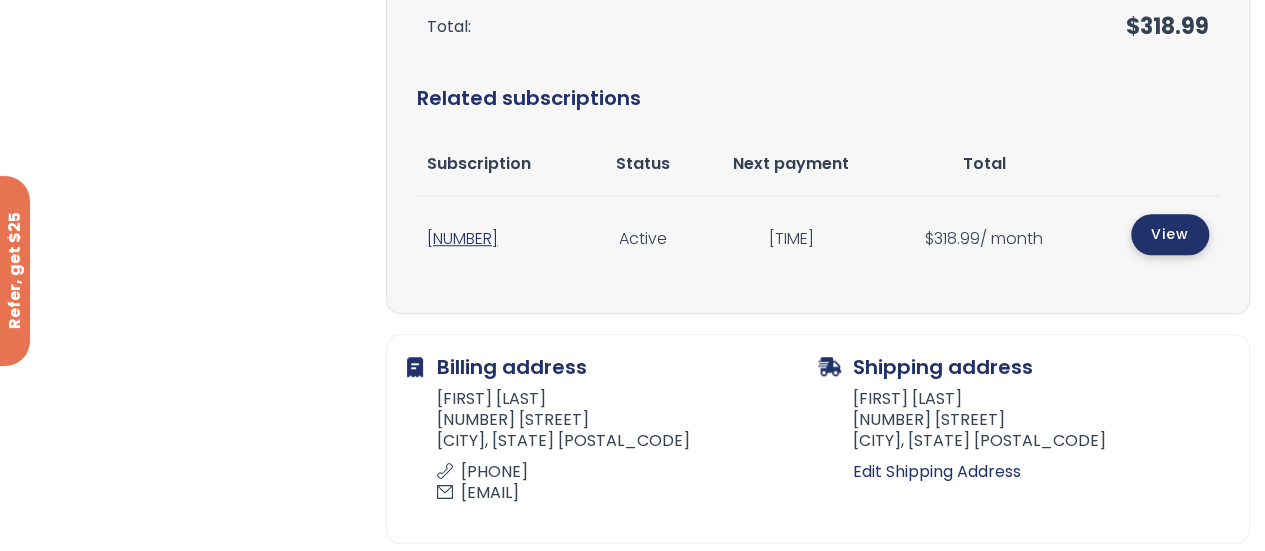 click on "View" at bounding box center (1170, 234) 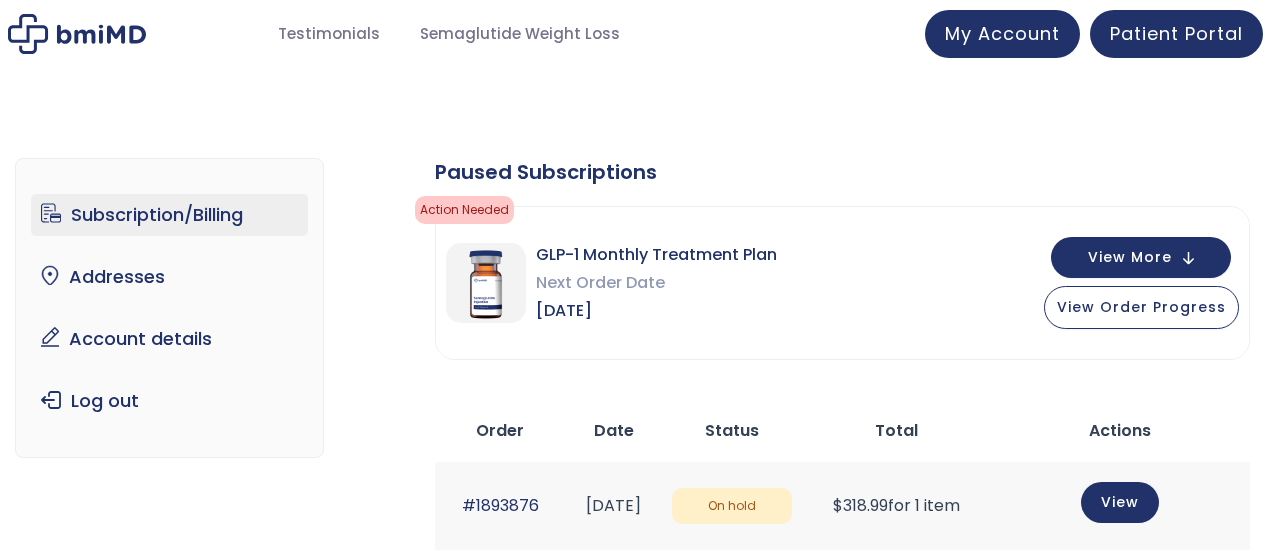 scroll, scrollTop: 0, scrollLeft: 0, axis: both 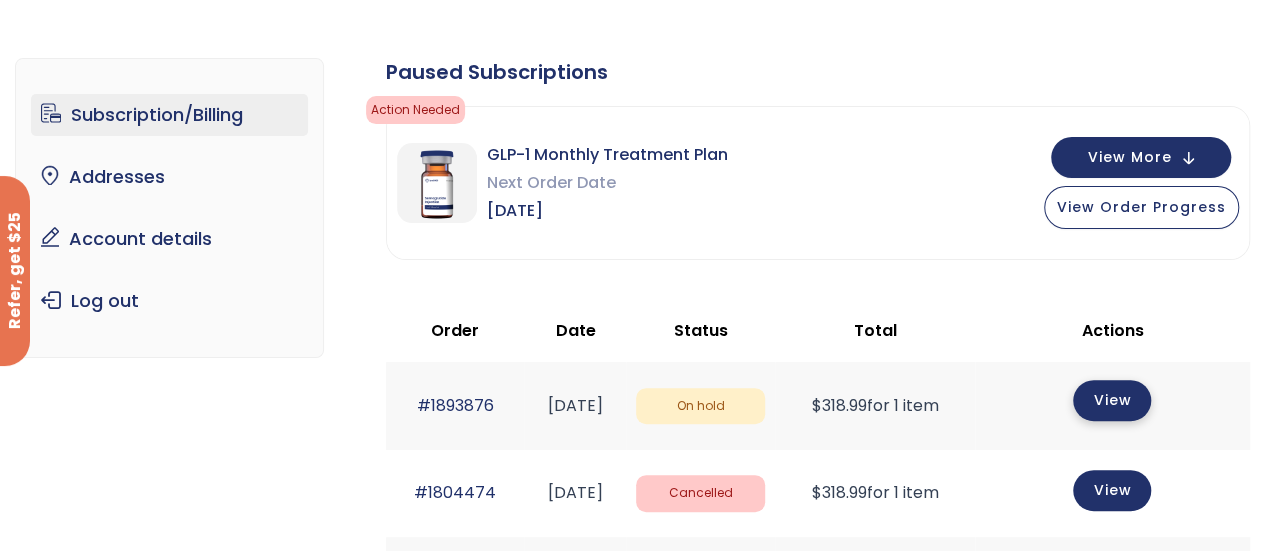 click on "View" 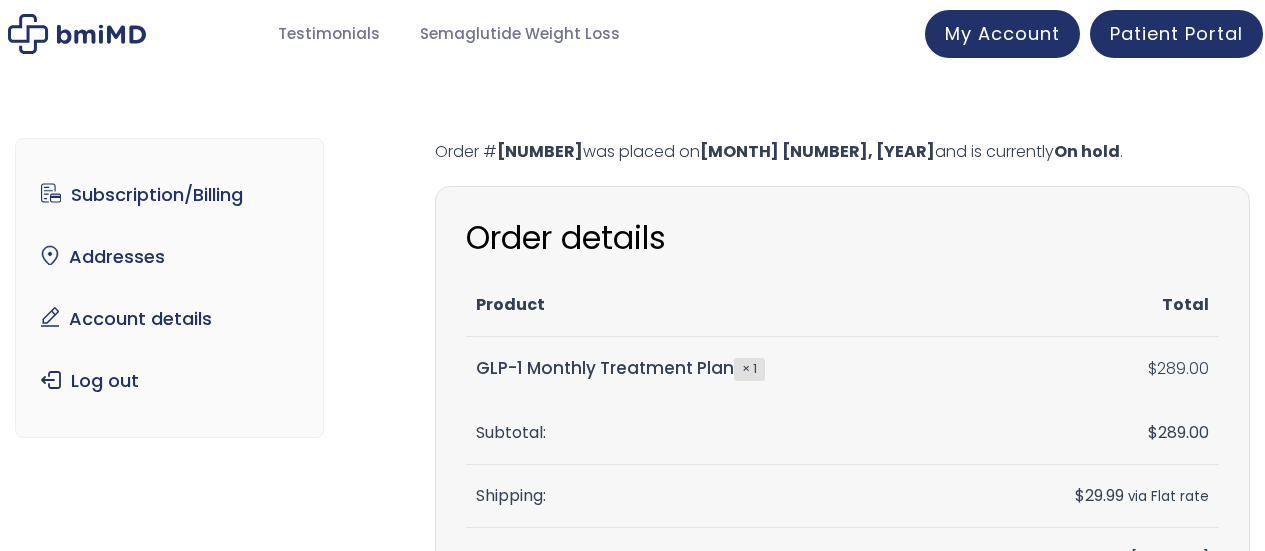 scroll, scrollTop: 0, scrollLeft: 0, axis: both 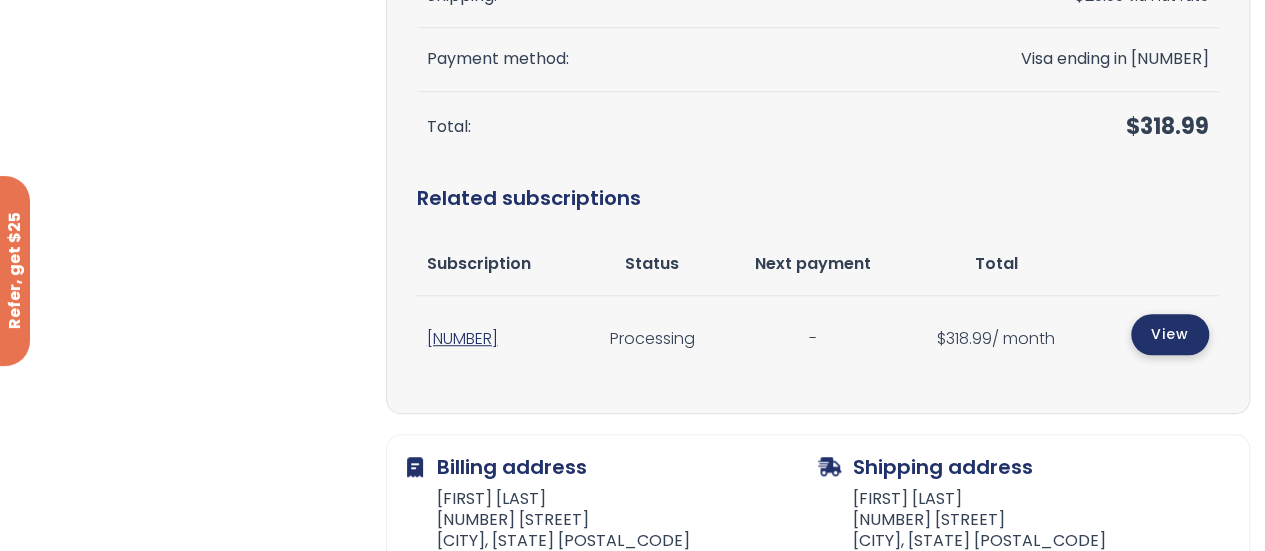 click on "View" at bounding box center [1170, 334] 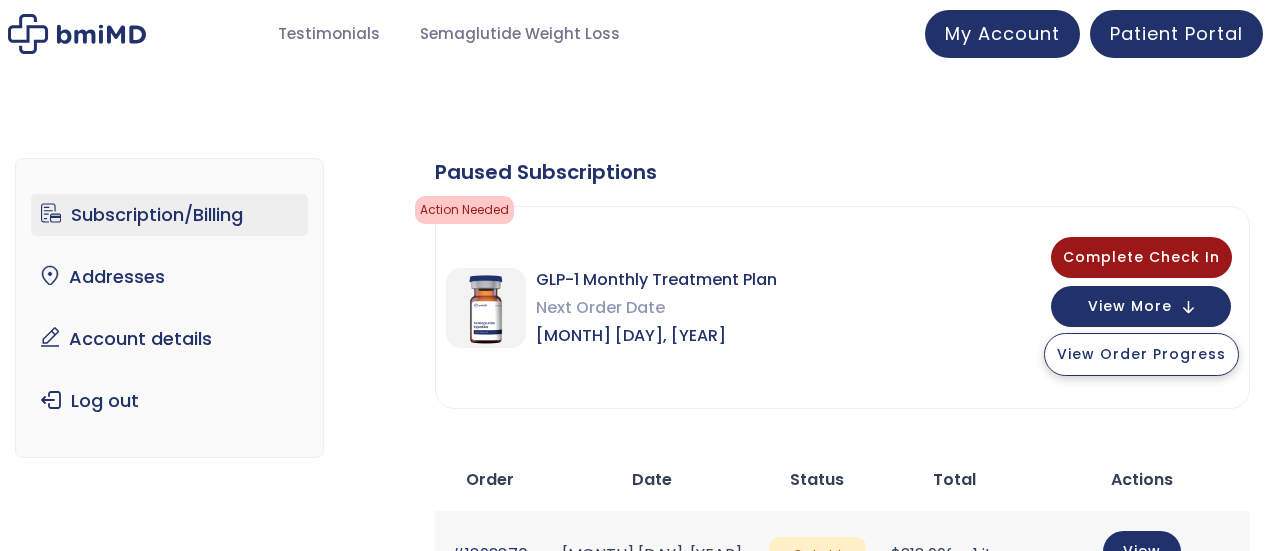 scroll, scrollTop: 0, scrollLeft: 0, axis: both 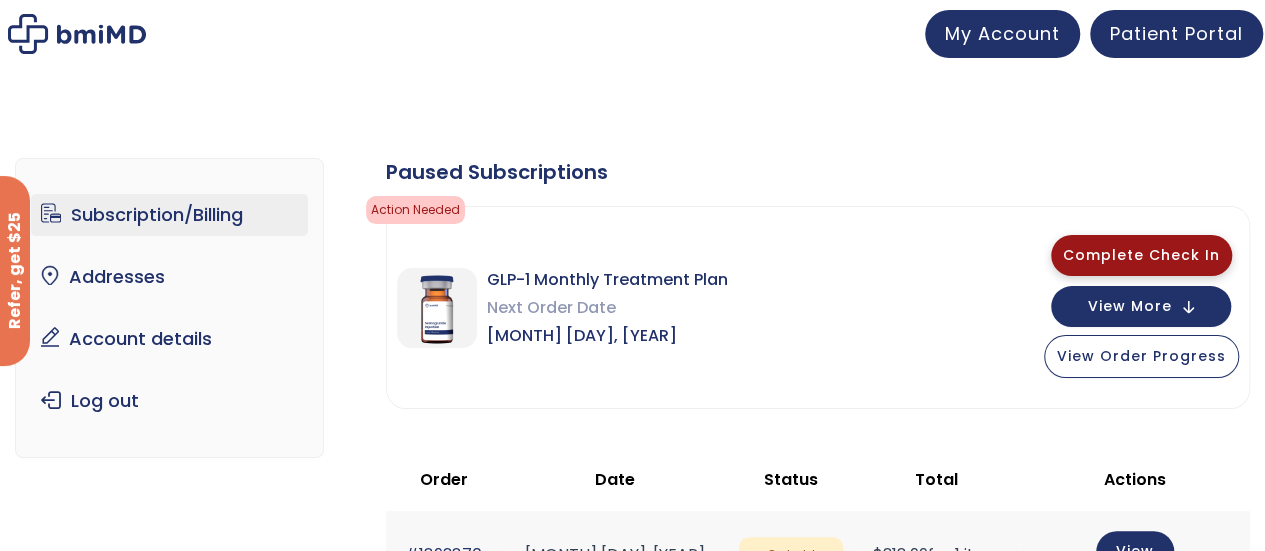 click on "Complete Check In" at bounding box center [1141, 255] 